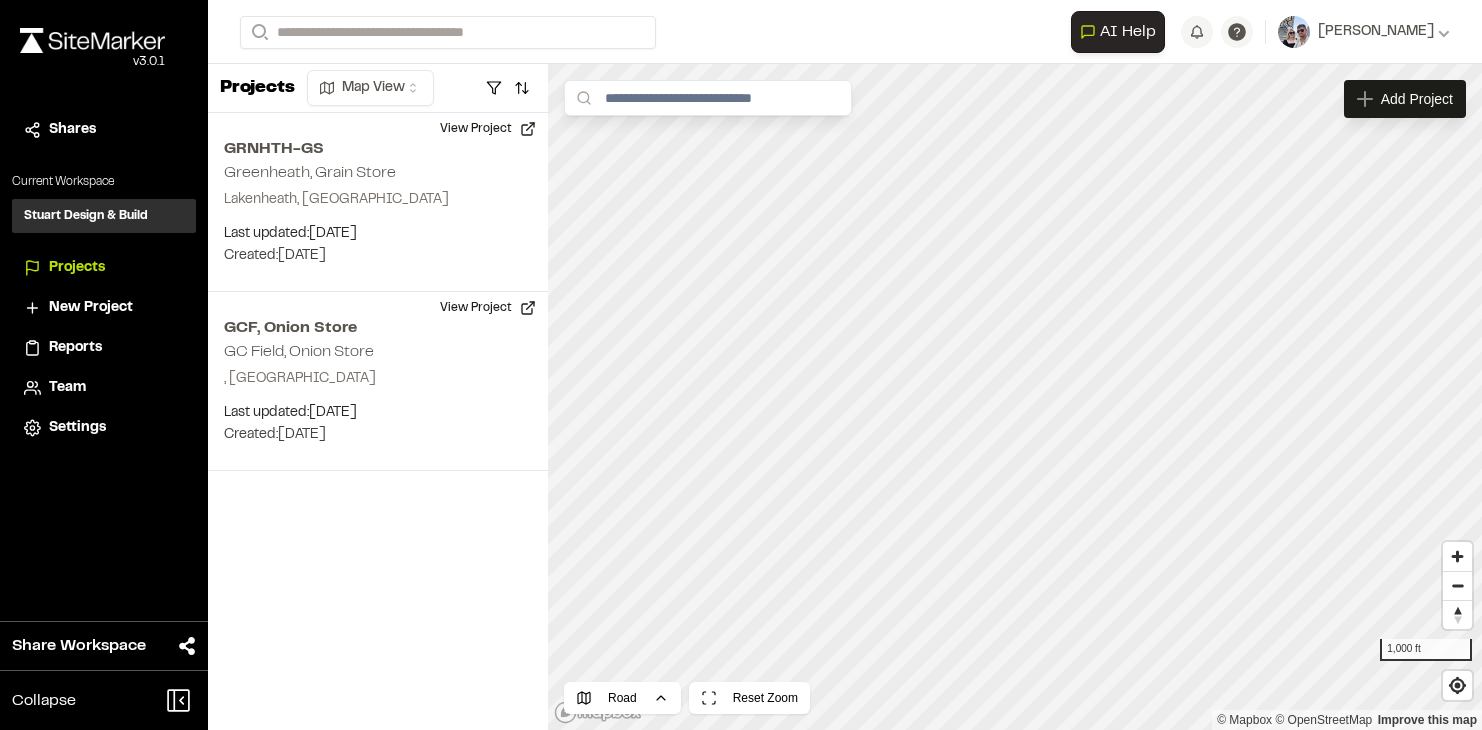 scroll, scrollTop: 0, scrollLeft: 0, axis: both 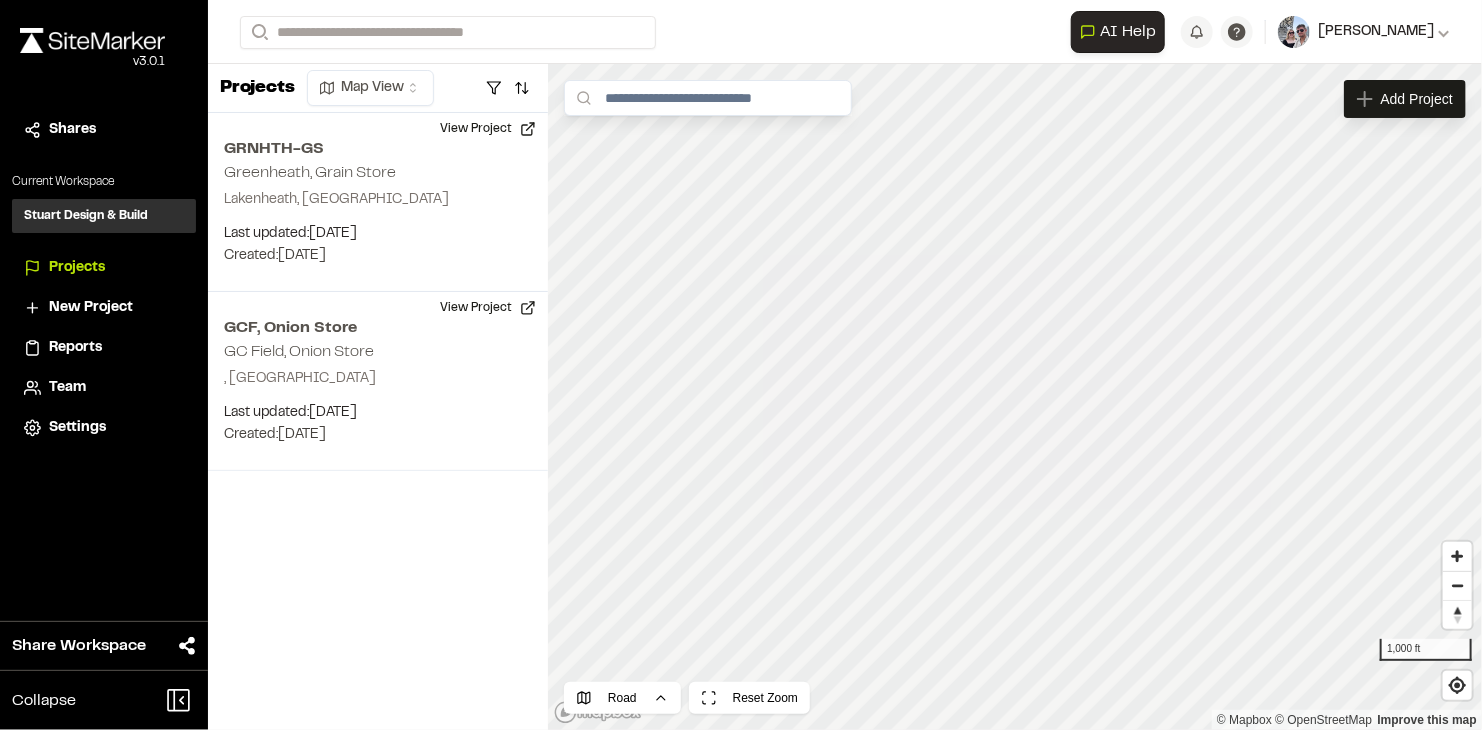click on "[PERSON_NAME]" at bounding box center (1364, 32) 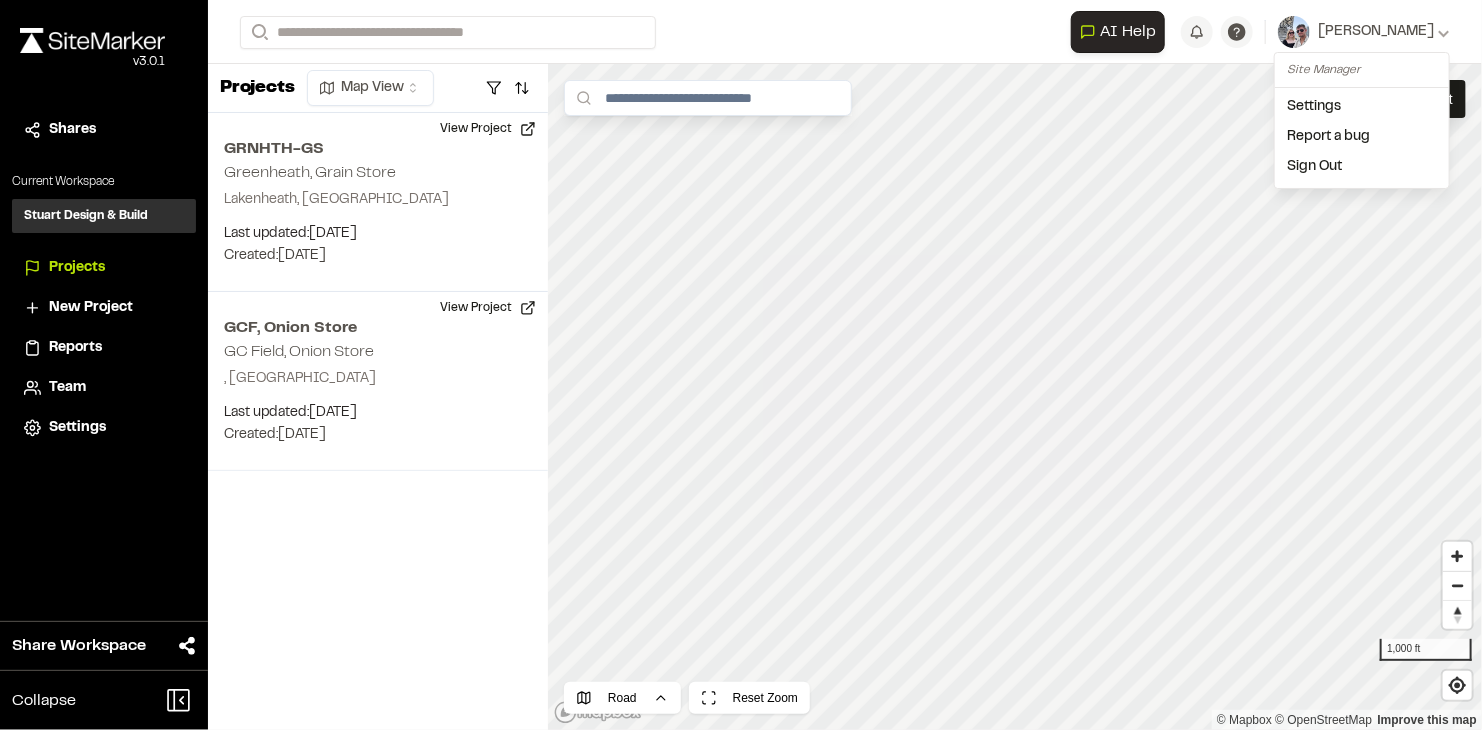 click on "Settings" at bounding box center [1362, 107] 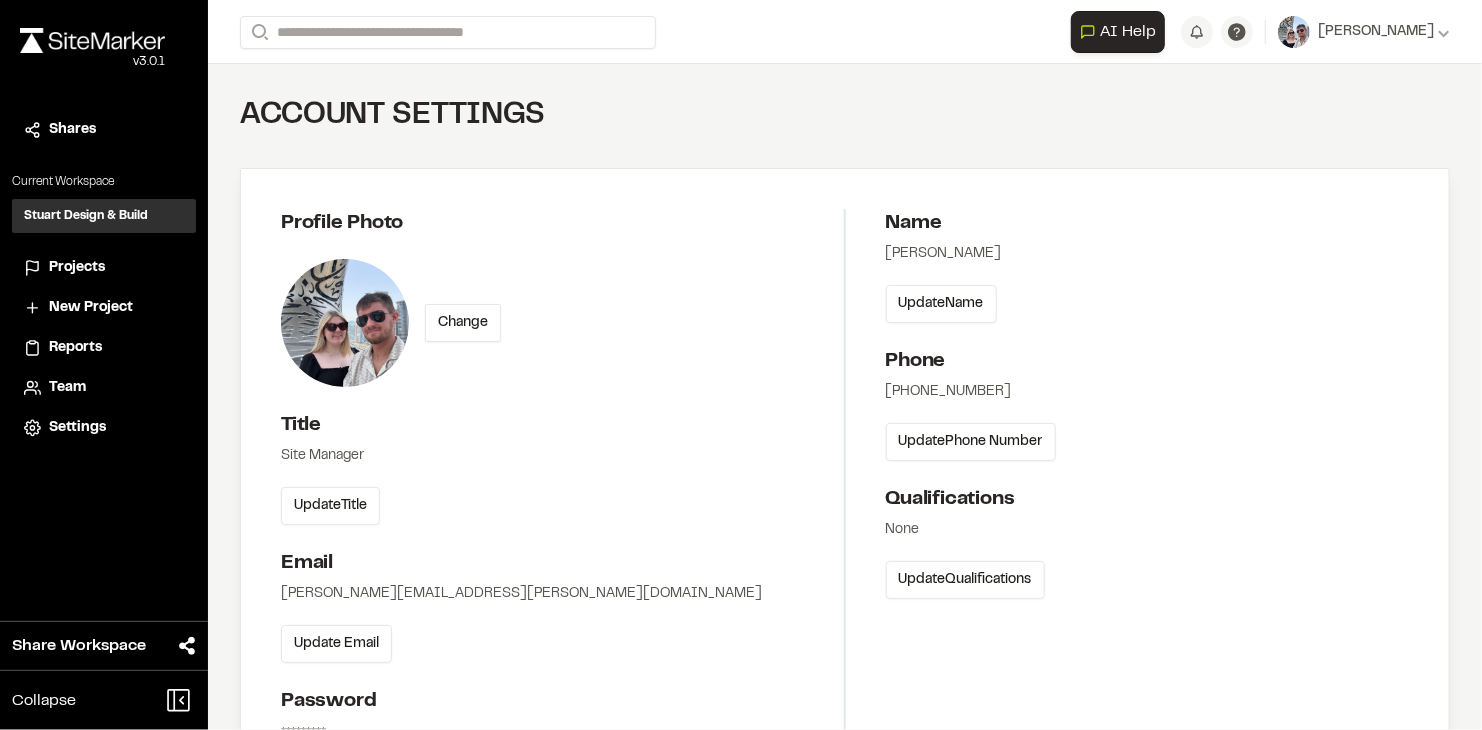 click on "Projects" at bounding box center [104, 268] 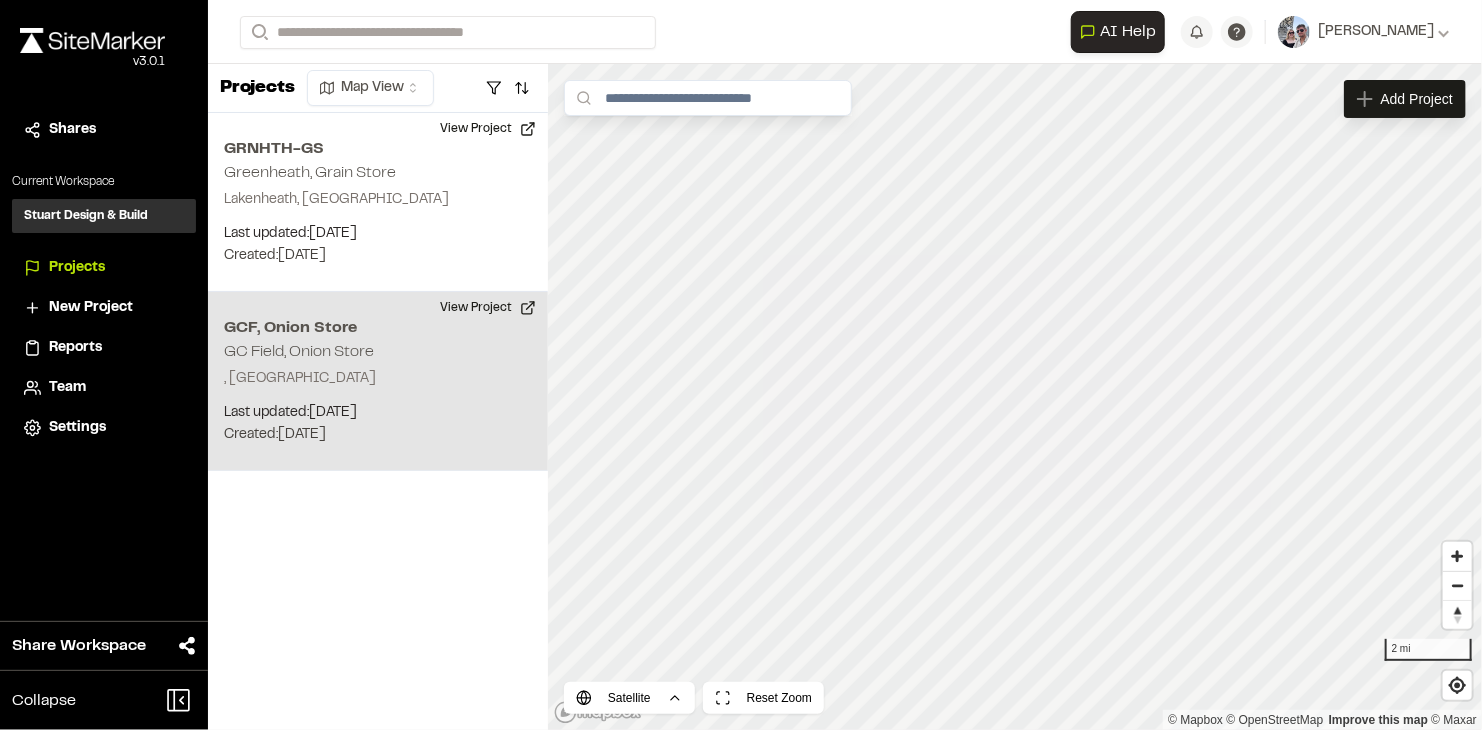 click on "GC Field, Onion Store" at bounding box center [299, 352] 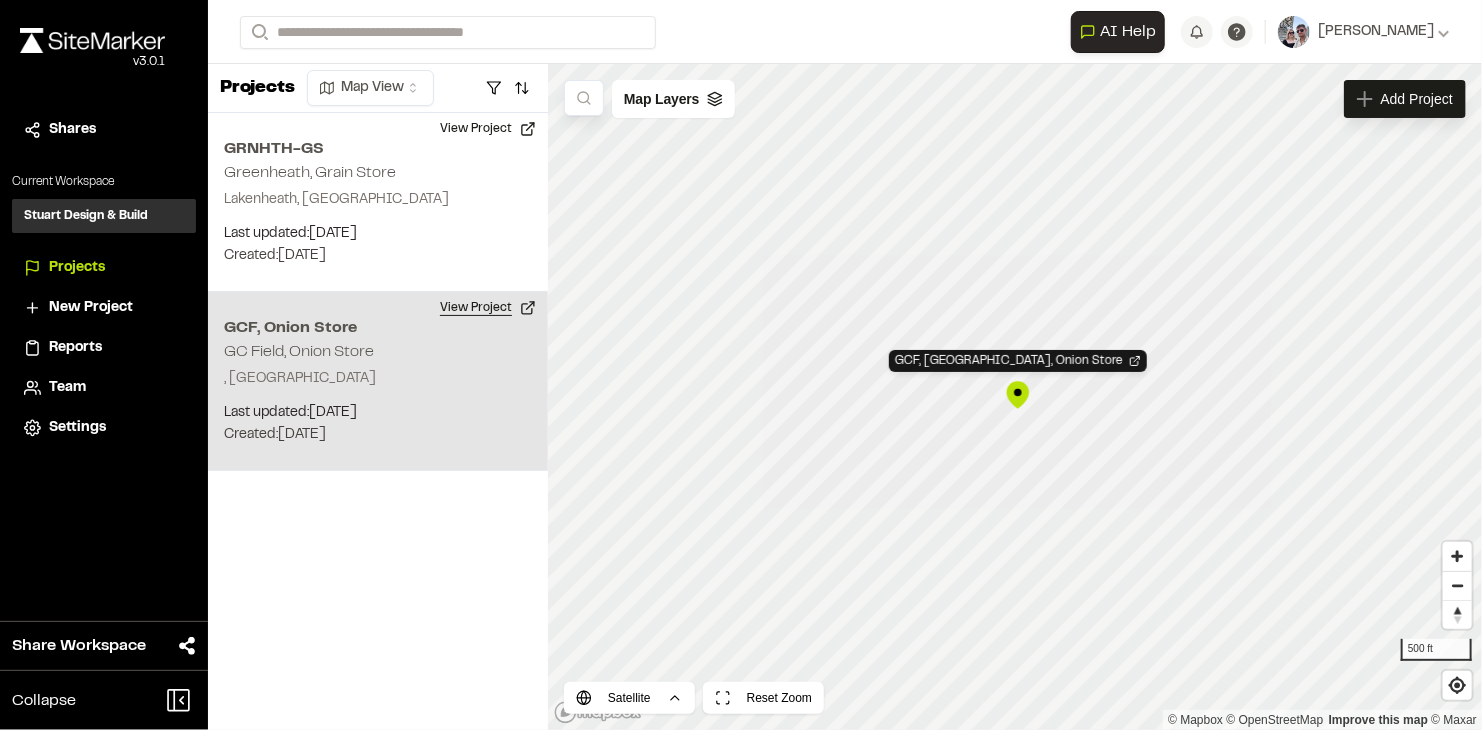 click on "View Project" at bounding box center (488, 308) 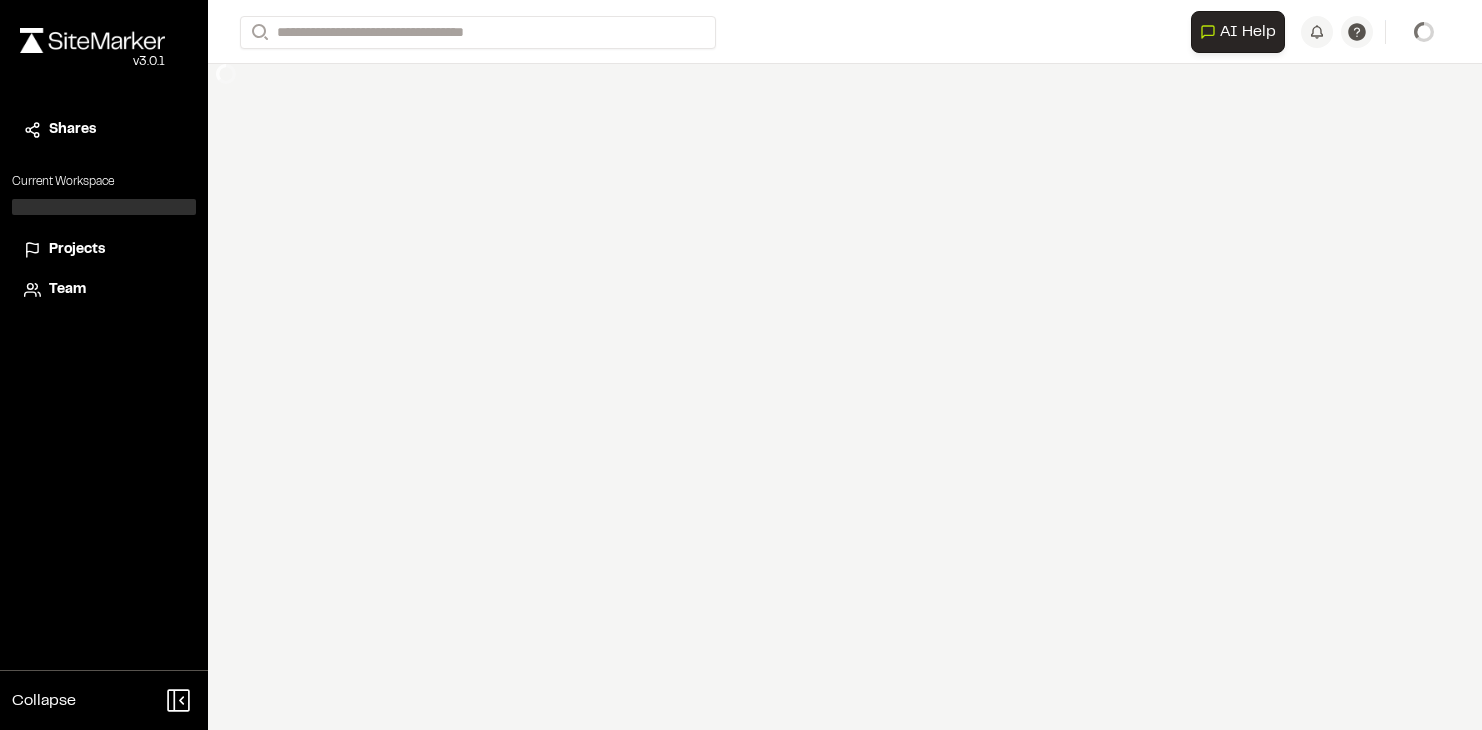 scroll, scrollTop: 0, scrollLeft: 0, axis: both 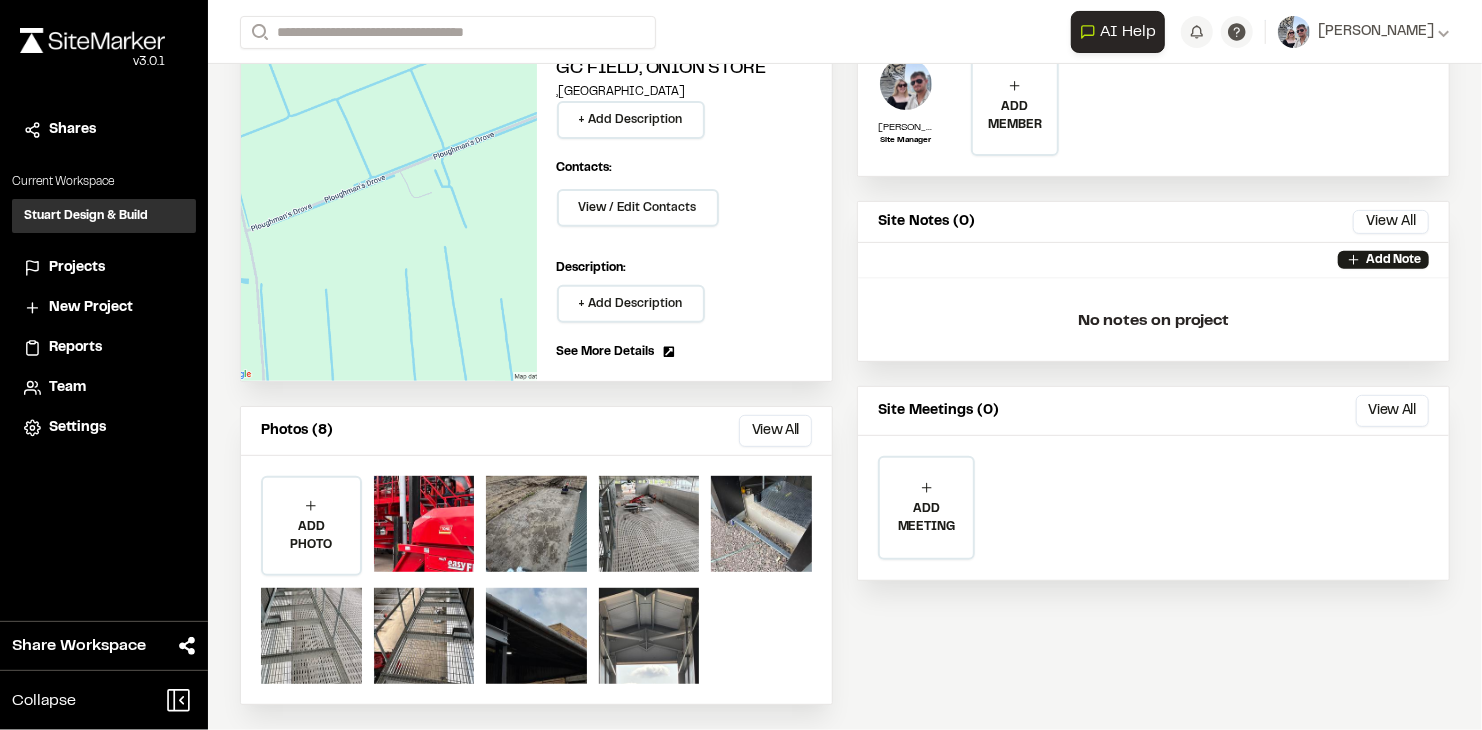 click on "Info Edit Edit GC Field, Onion Store   ,  [GEOGRAPHIC_DATA]   + Add Description Contacts: View / Edit Contacts Manage Project Contacts Main Contact: + Add Main Contact Add Main Contact Invite New Team Member * Required Name Email  * Password   Password Info Password is not required if an invitation is sent to new user. New user will be able to add password during onboarding. Got it Phone Title Organization Permission Level   *   Permission Levels Got it   Account Controls Send Invitation Send Invitation Send Welcome Email Send Welcome Email Auto Confirm Email Auto Confirm Email Add New  Member   Close Close Additional Contacts No additional contacts found. Note: Additional contacts will not be added as members to the project. + Add Additional Contact Close Add New Contact Contact Name  * Role Company Address [GEOGRAPHIC_DATA] Phone  * Email  * Add Contact Close Description: + Add Description See More Details Project Details Contract Details: + Add Contract Details Reporting: + Add Permits Close Photos (8) View All ..." at bounding box center [845, 345] 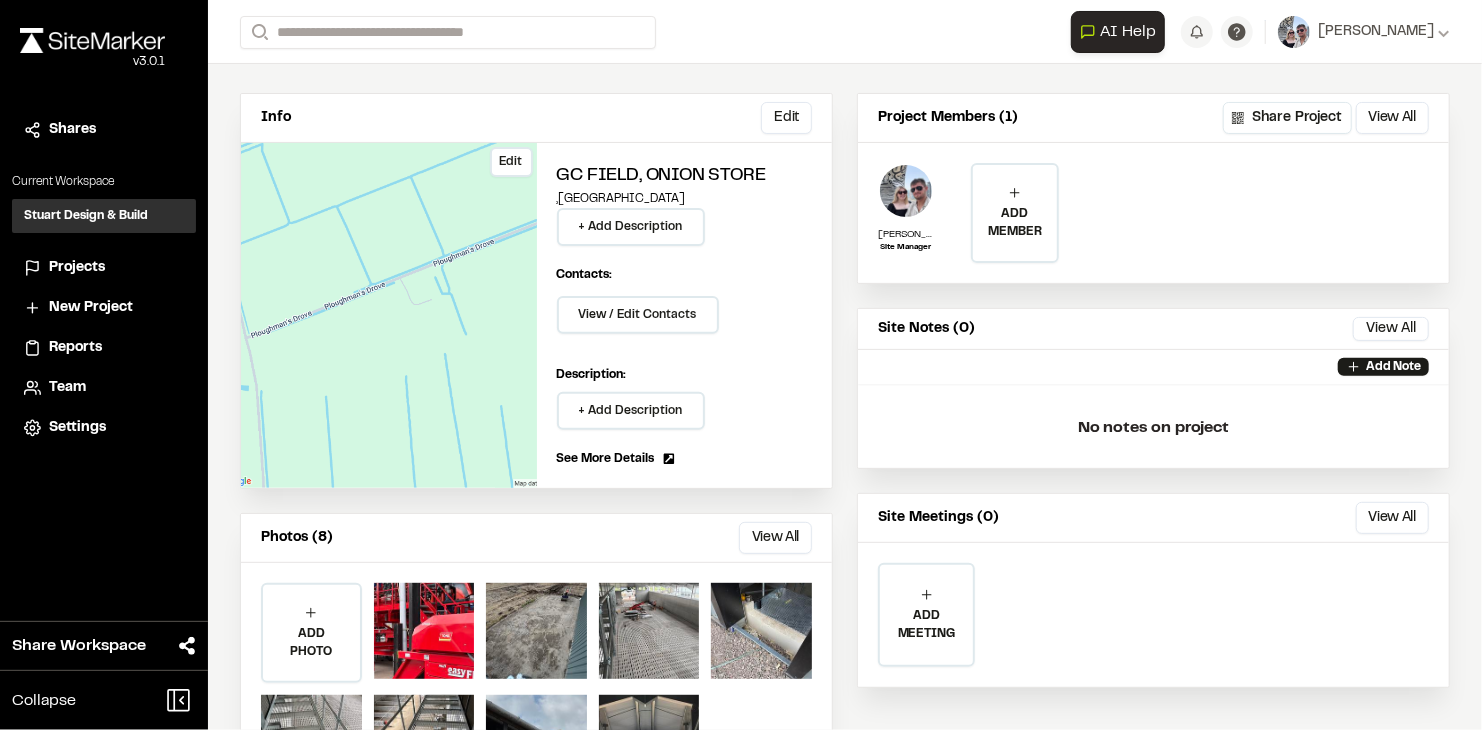 scroll, scrollTop: 67, scrollLeft: 0, axis: vertical 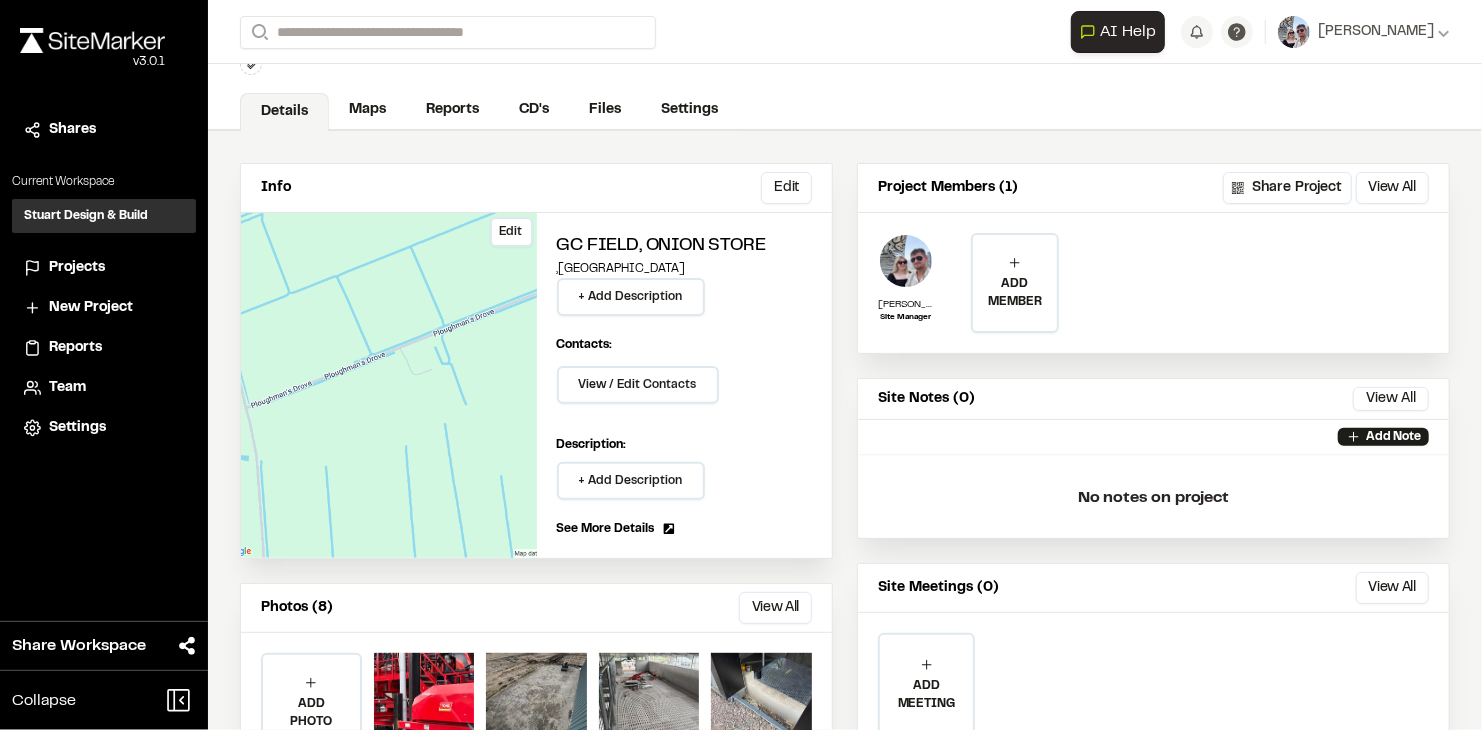 click on "Edit" at bounding box center (511, 232) 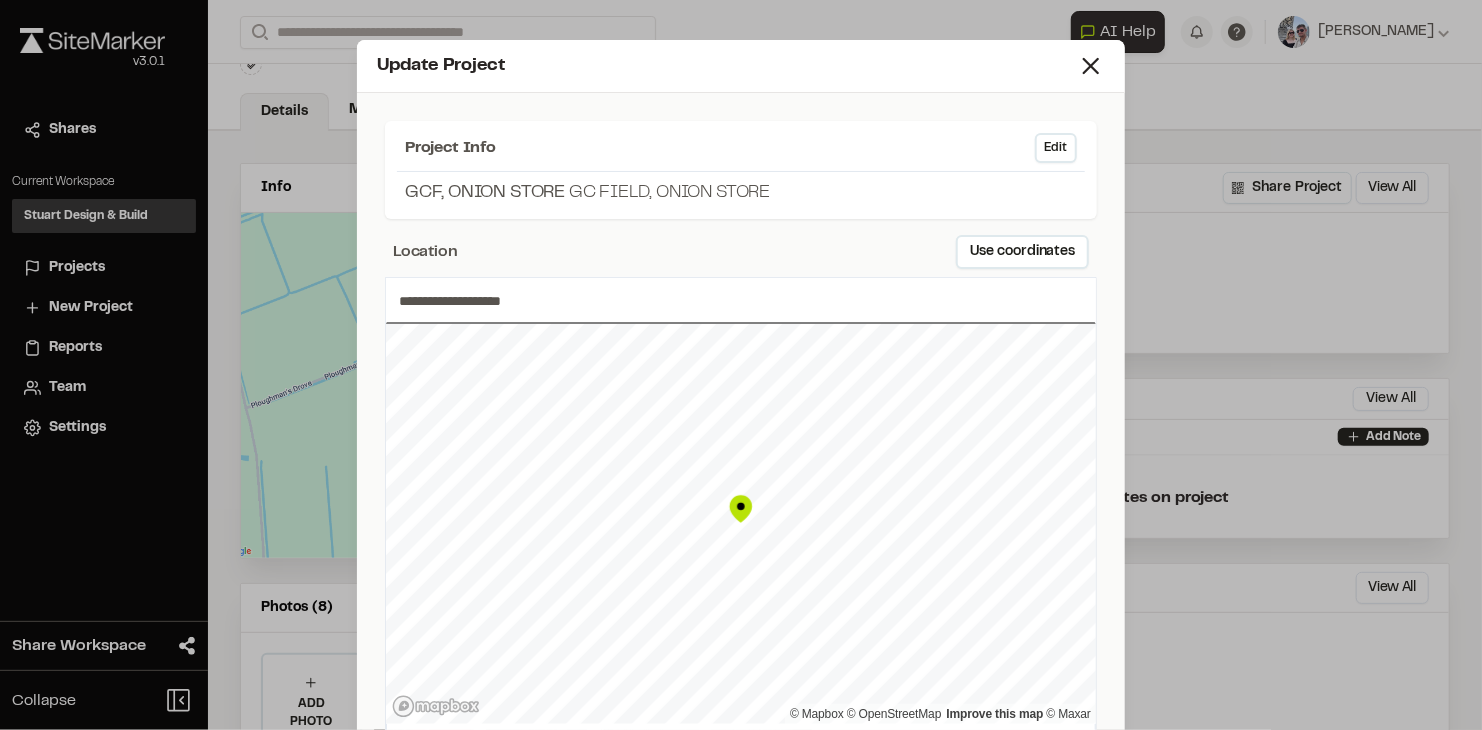 scroll, scrollTop: 196, scrollLeft: 0, axis: vertical 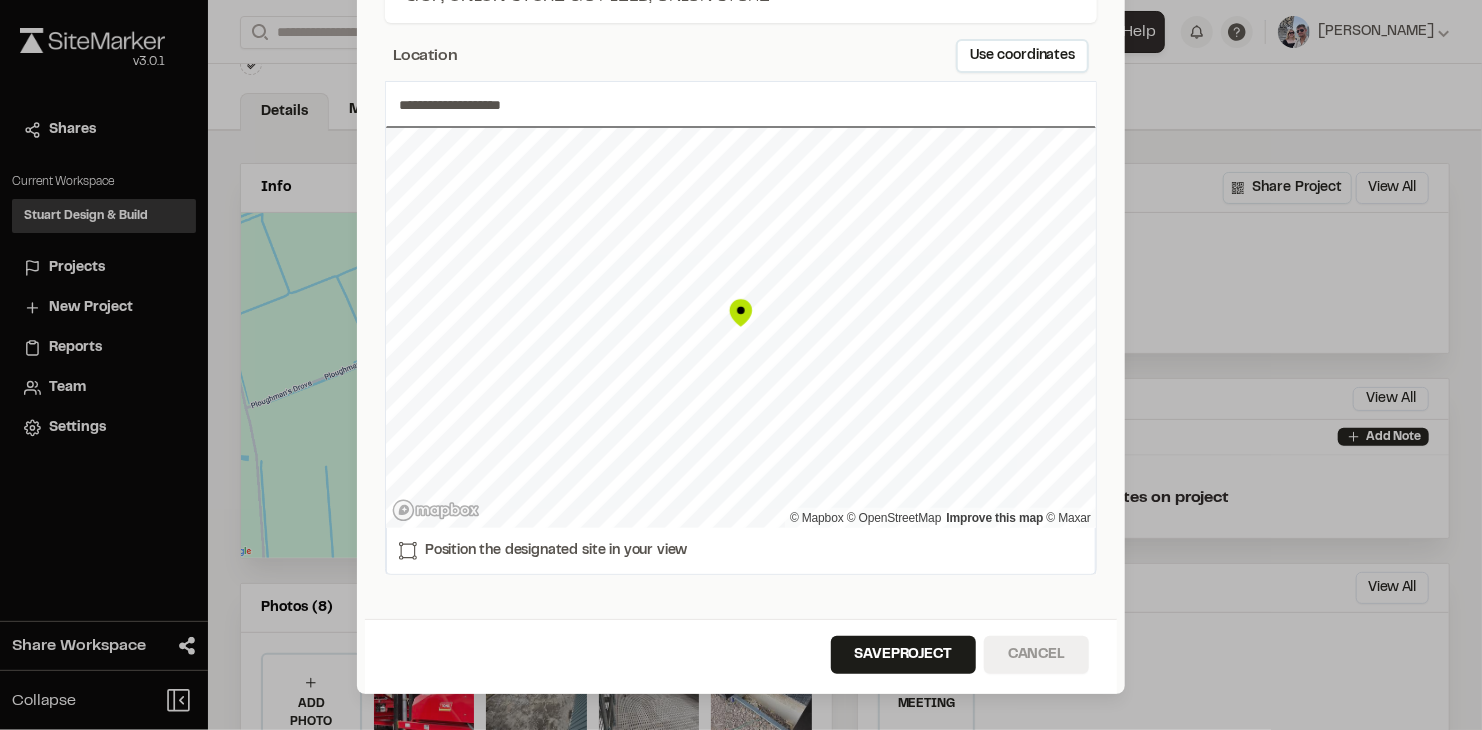 click on "Cancel" at bounding box center [1036, 655] 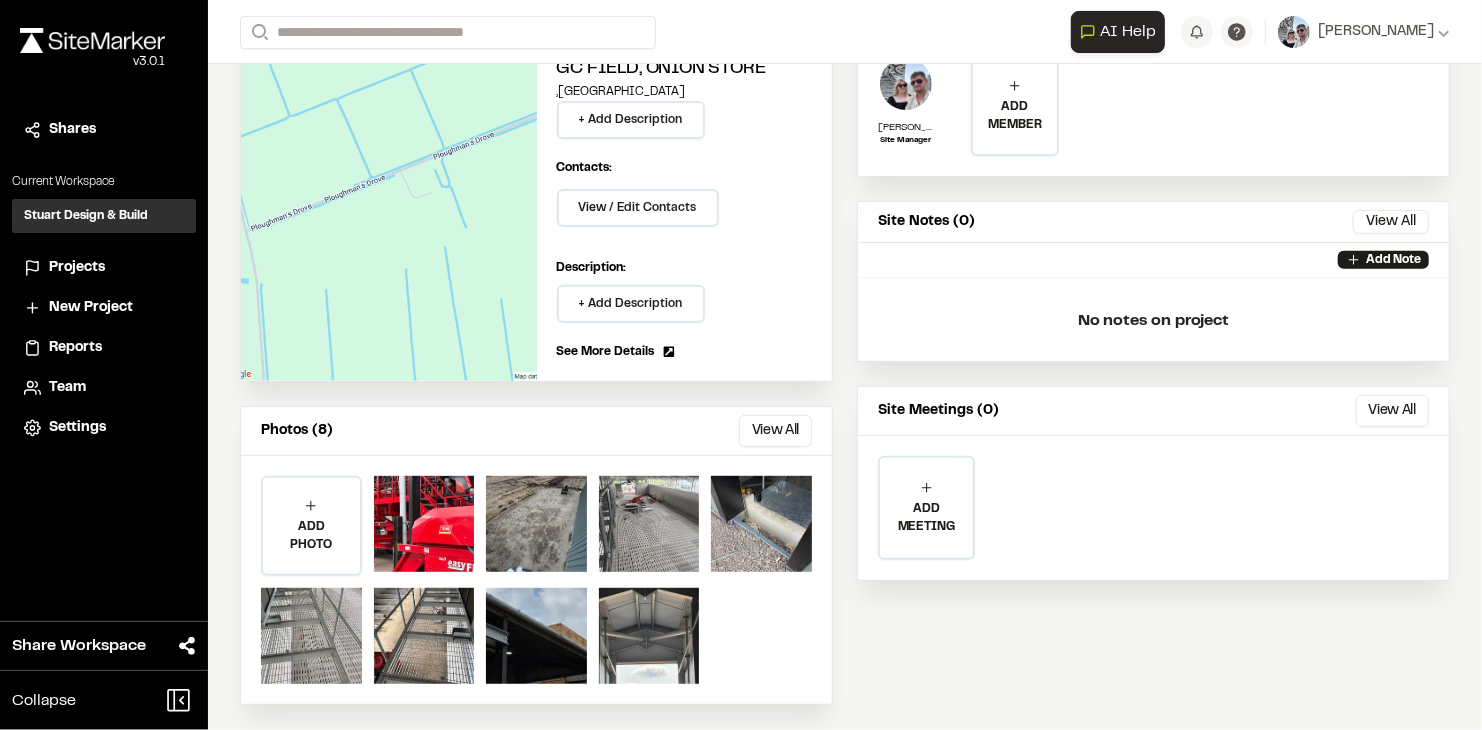scroll, scrollTop: 0, scrollLeft: 0, axis: both 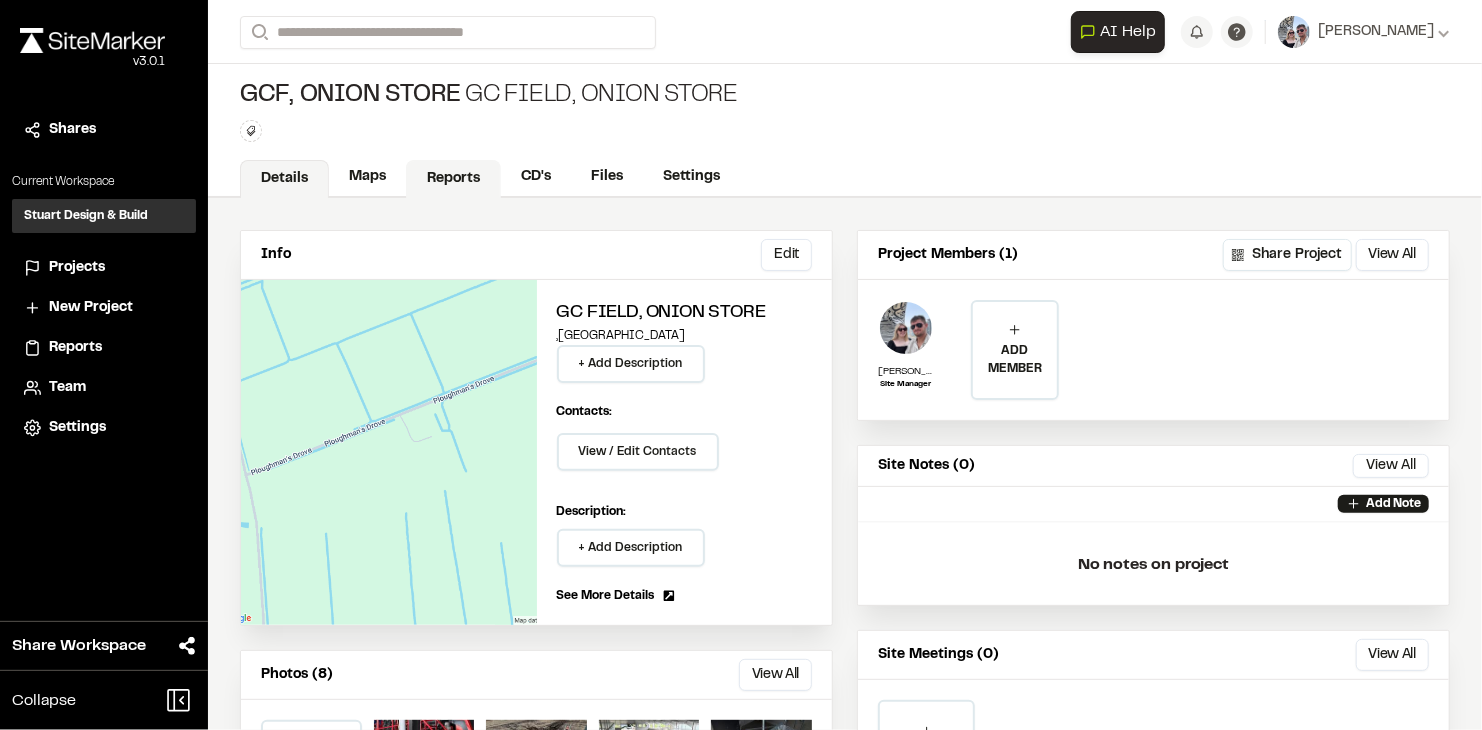 click on "Reports" at bounding box center [453, 179] 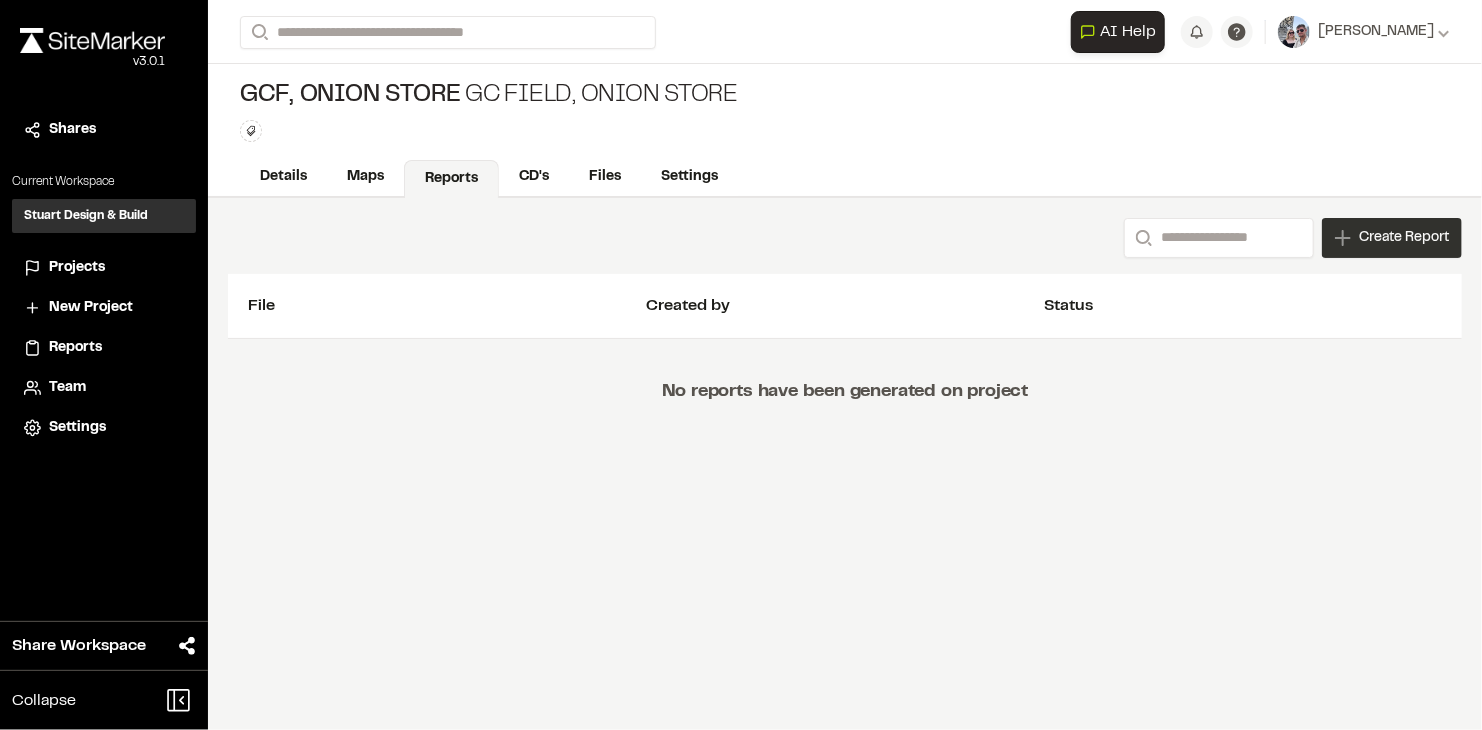 click on "Create Report" at bounding box center [1404, 238] 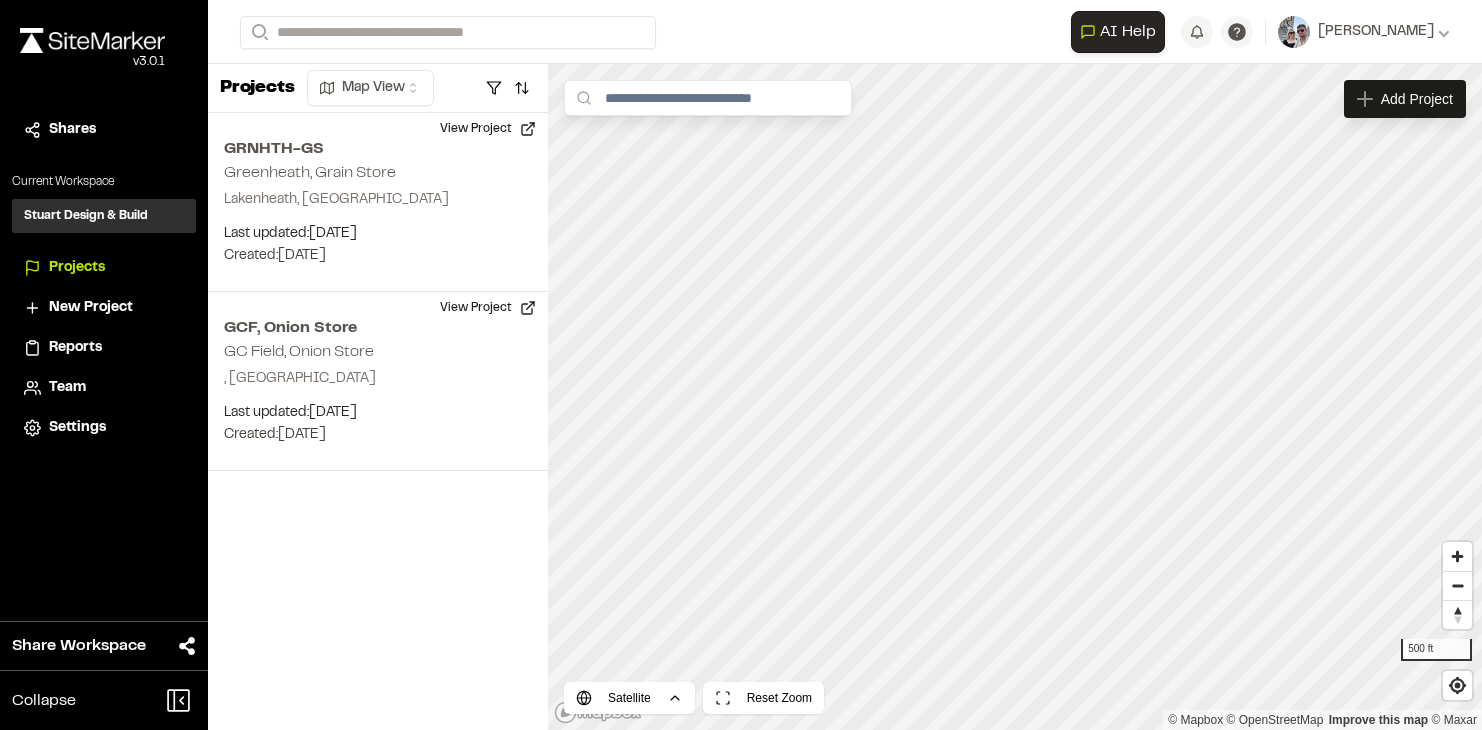 scroll, scrollTop: 0, scrollLeft: 0, axis: both 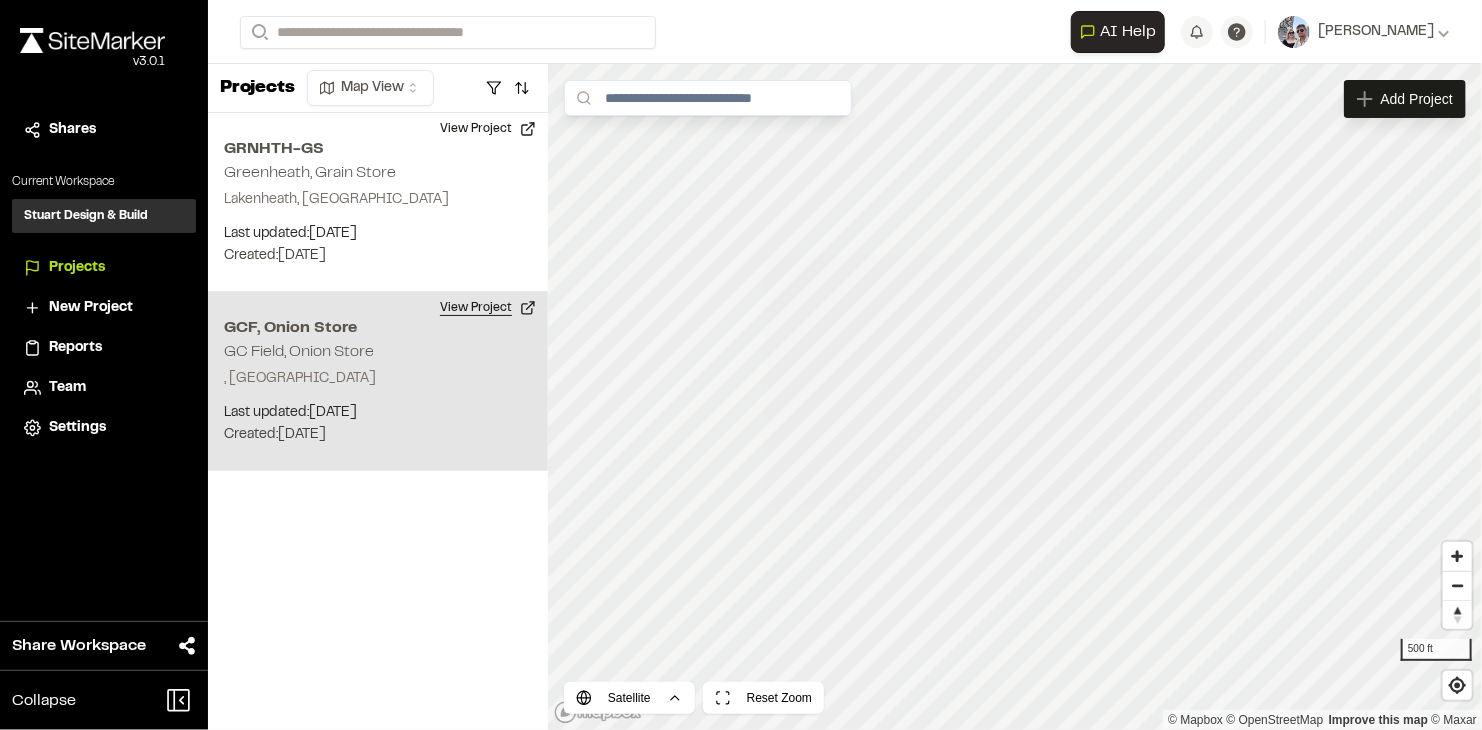 click on "View Project" at bounding box center (488, 308) 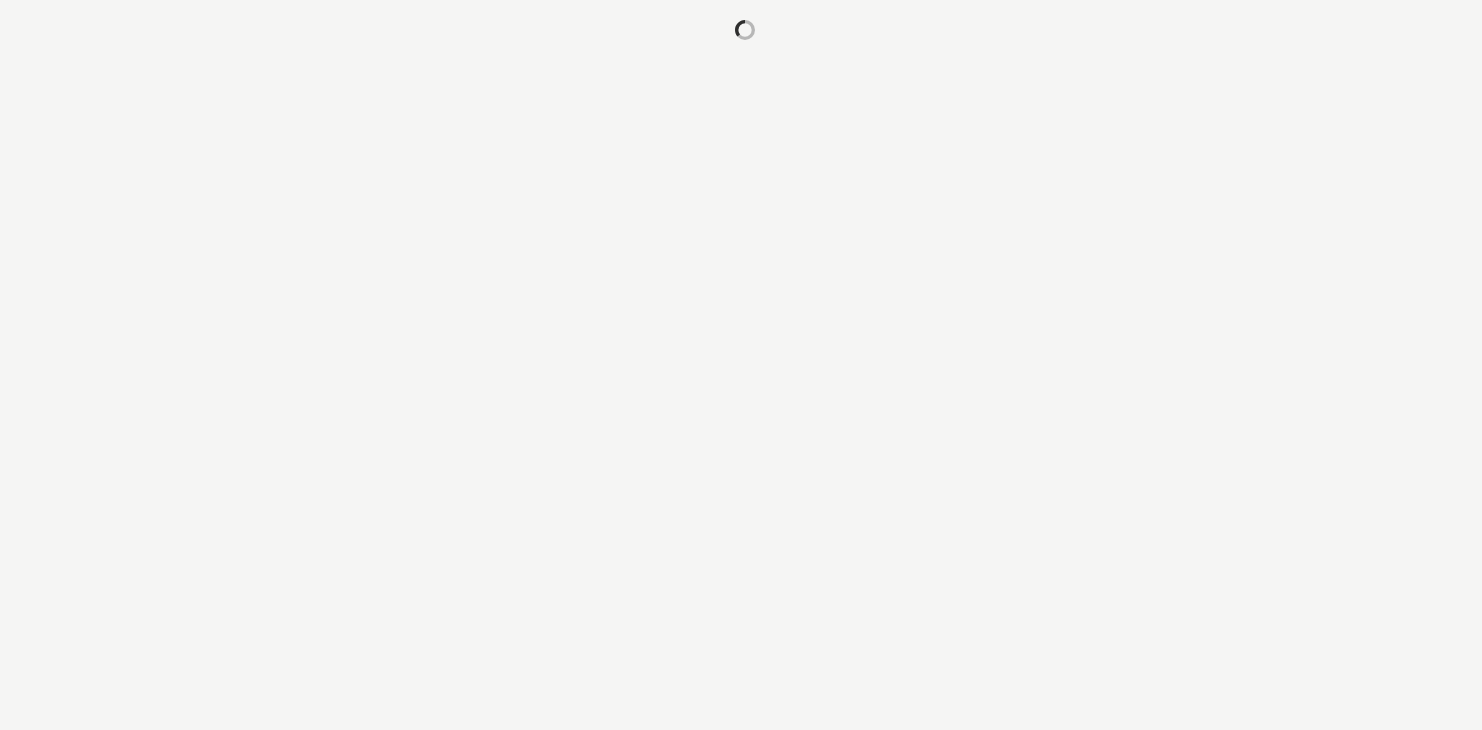 scroll, scrollTop: 0, scrollLeft: 0, axis: both 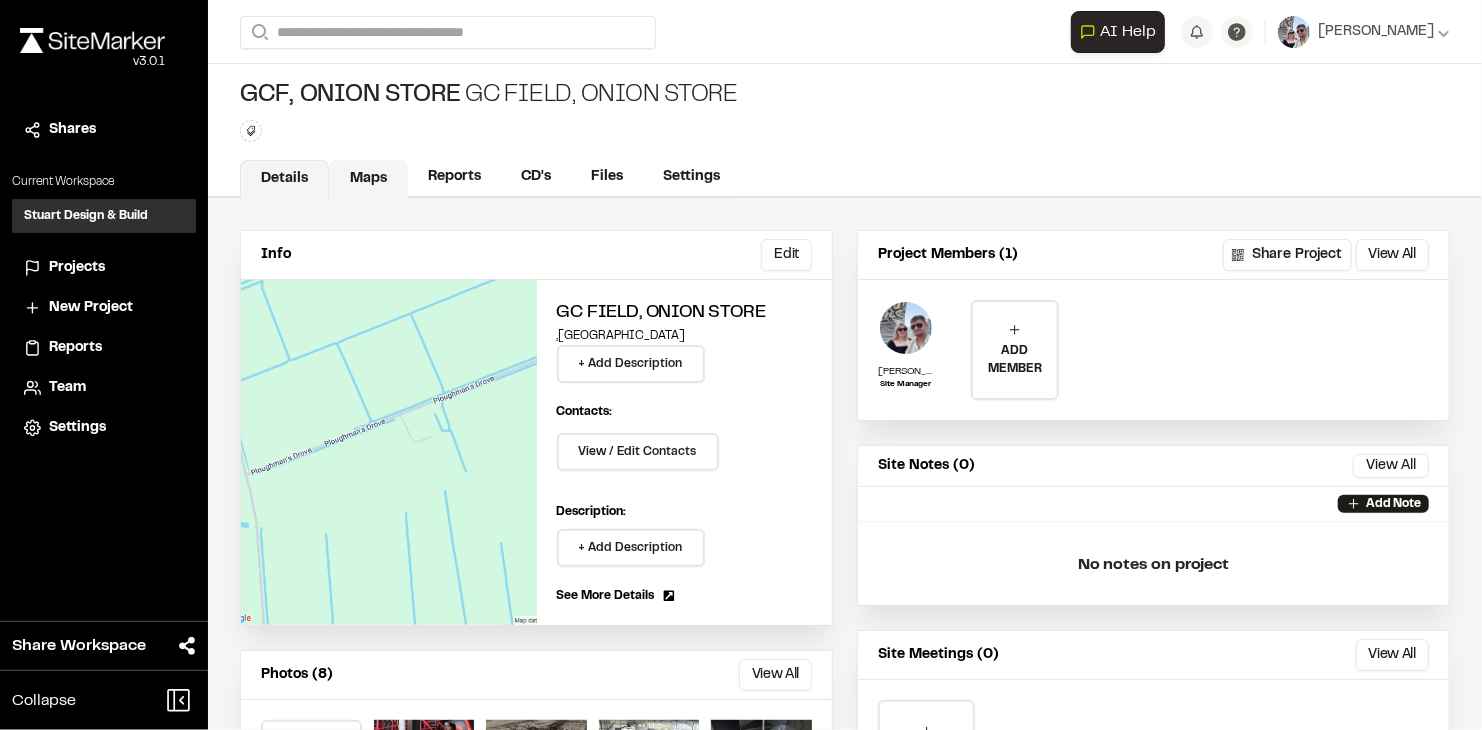 click on "Maps" at bounding box center (368, 179) 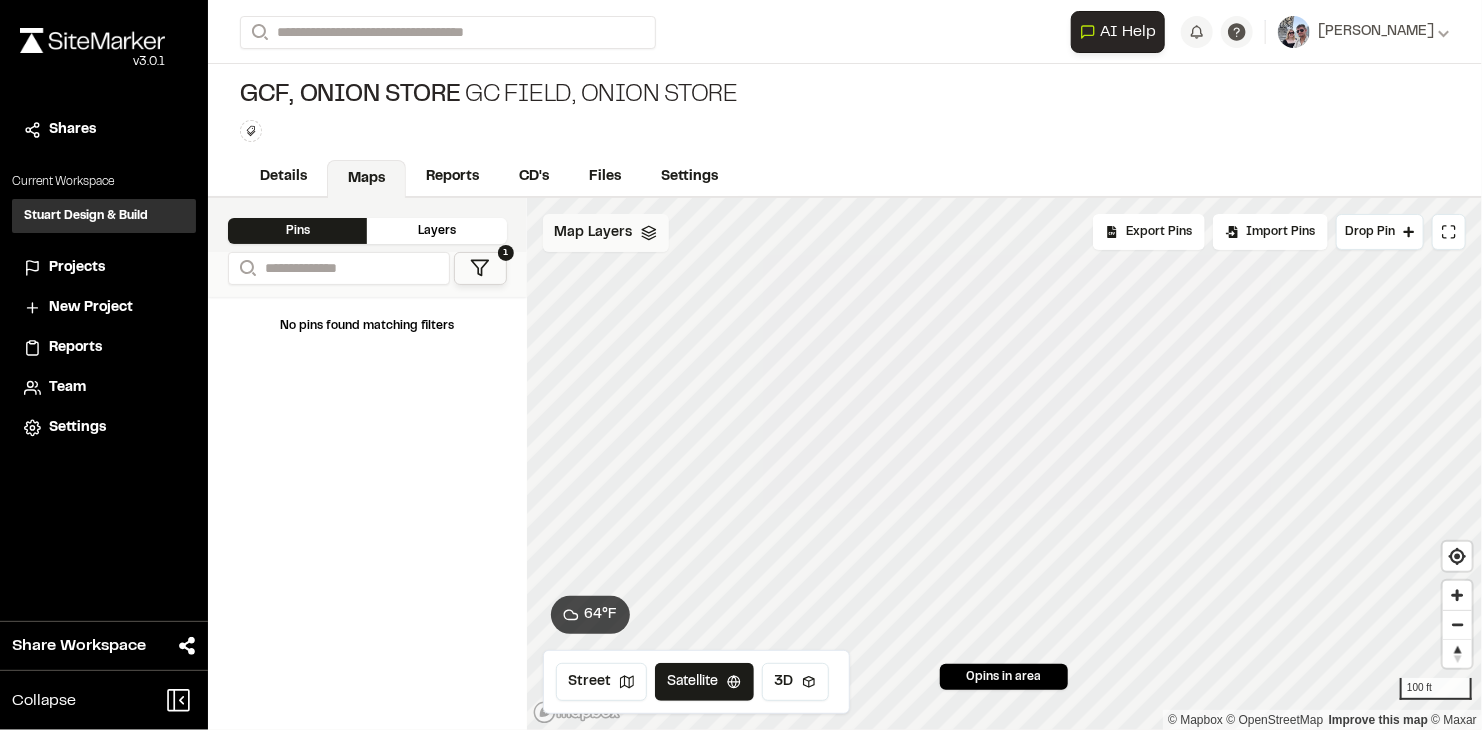 click on "Map Layers" at bounding box center [606, 233] 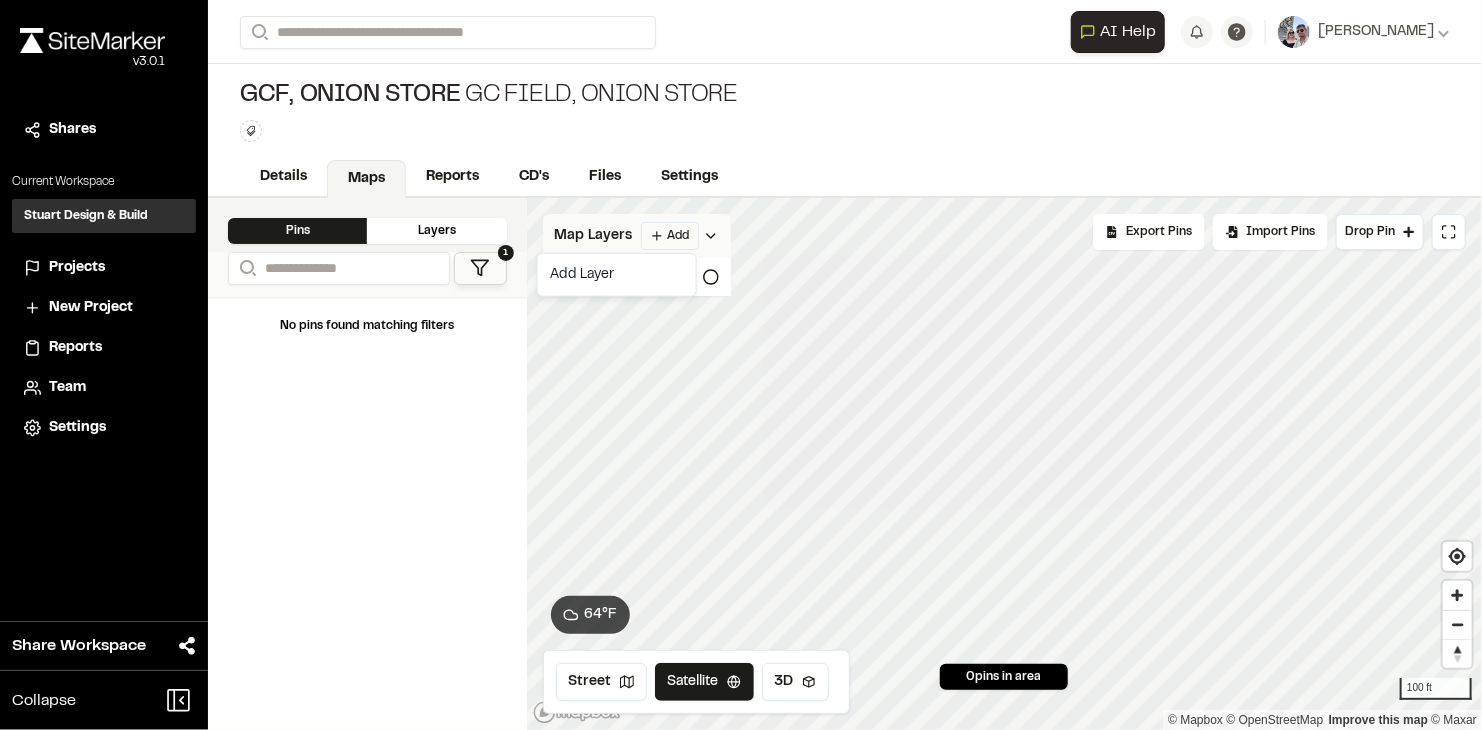click on "**********" at bounding box center (741, 365) 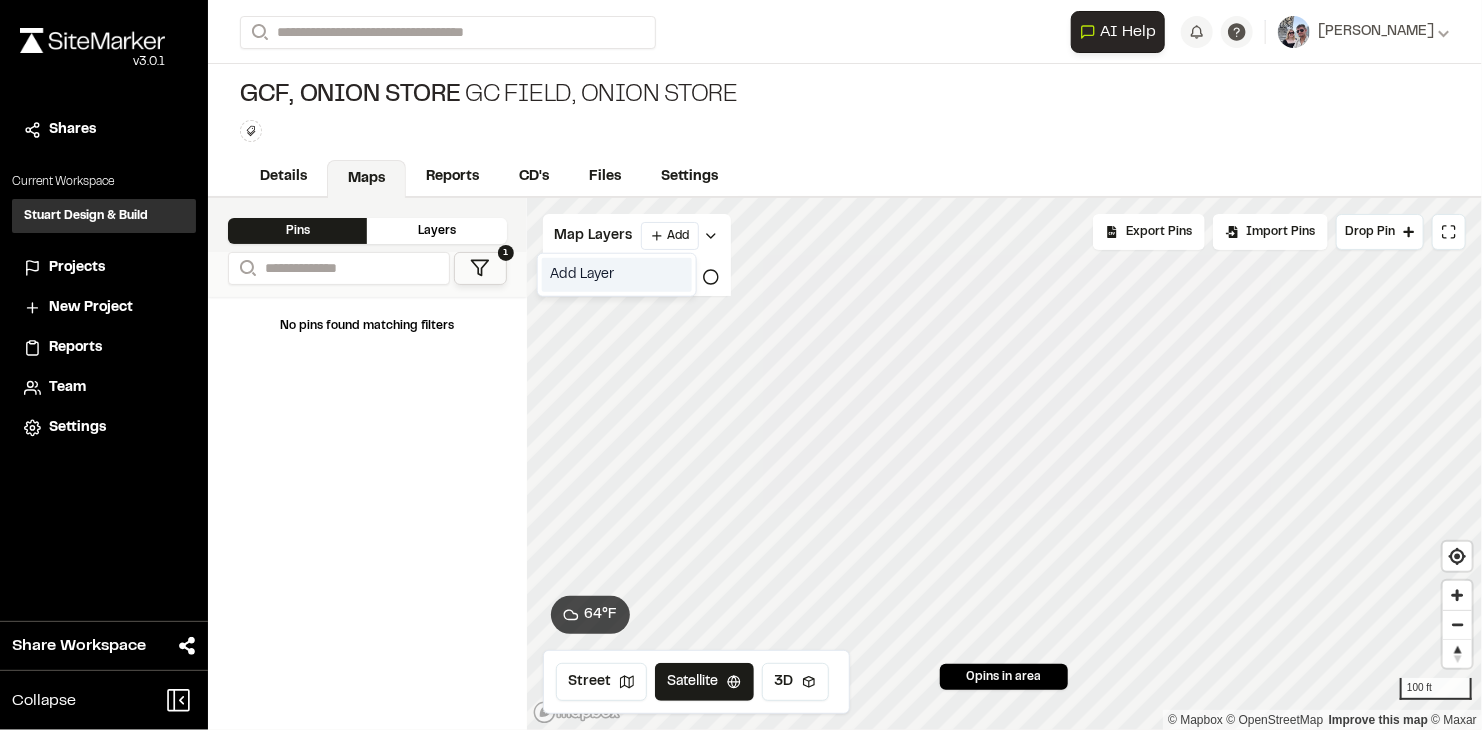 click on "Add Layer" at bounding box center [617, 275] 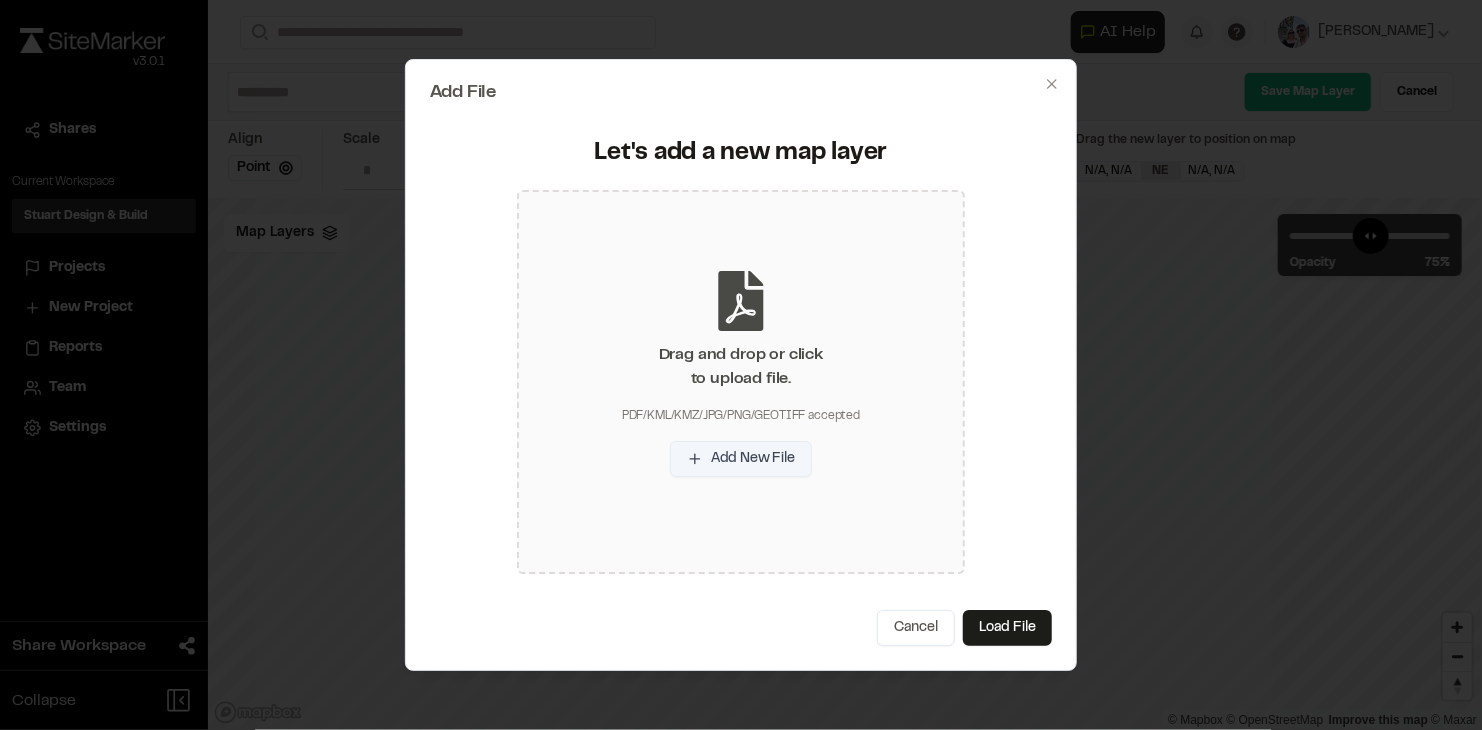 click on "Add New File" at bounding box center [741, 459] 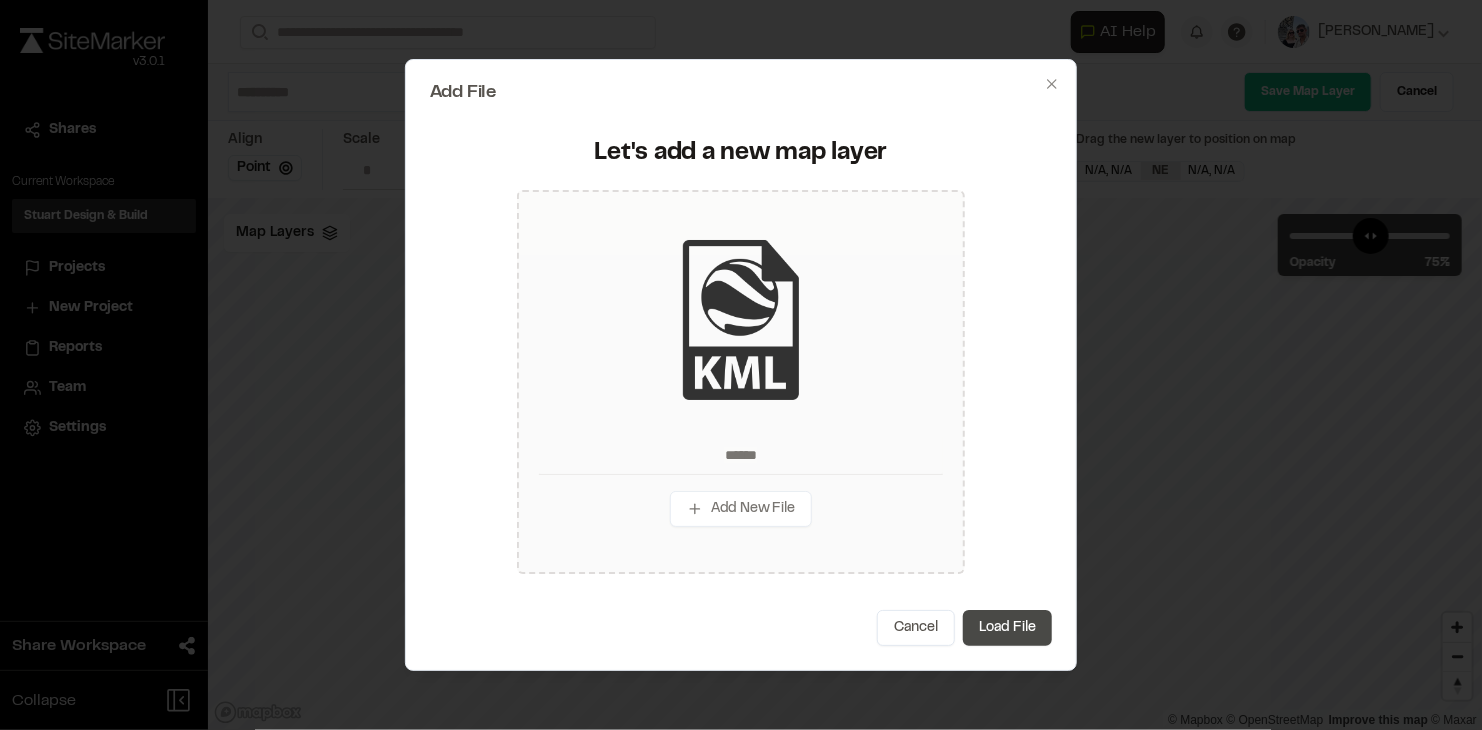 click on "Load File" at bounding box center [1007, 628] 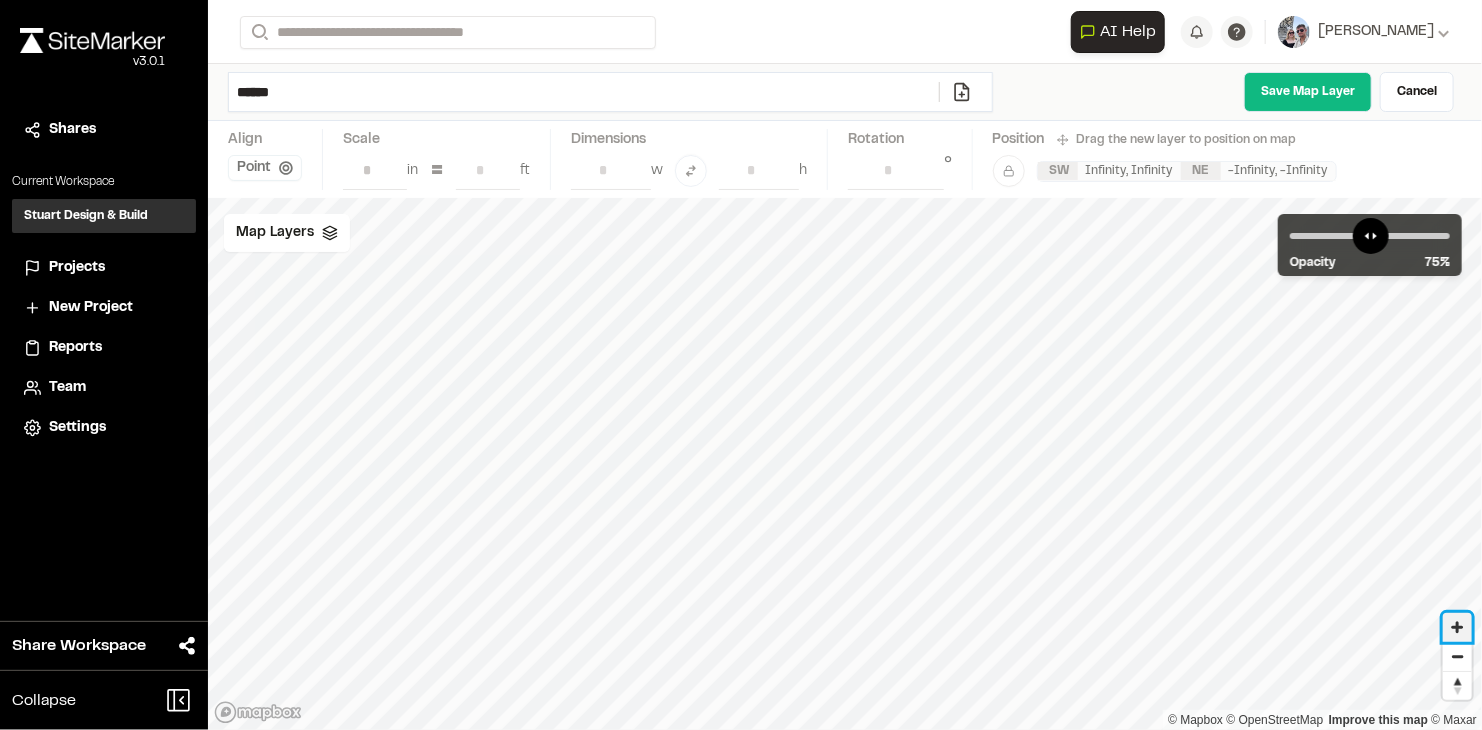 click at bounding box center [1457, 627] 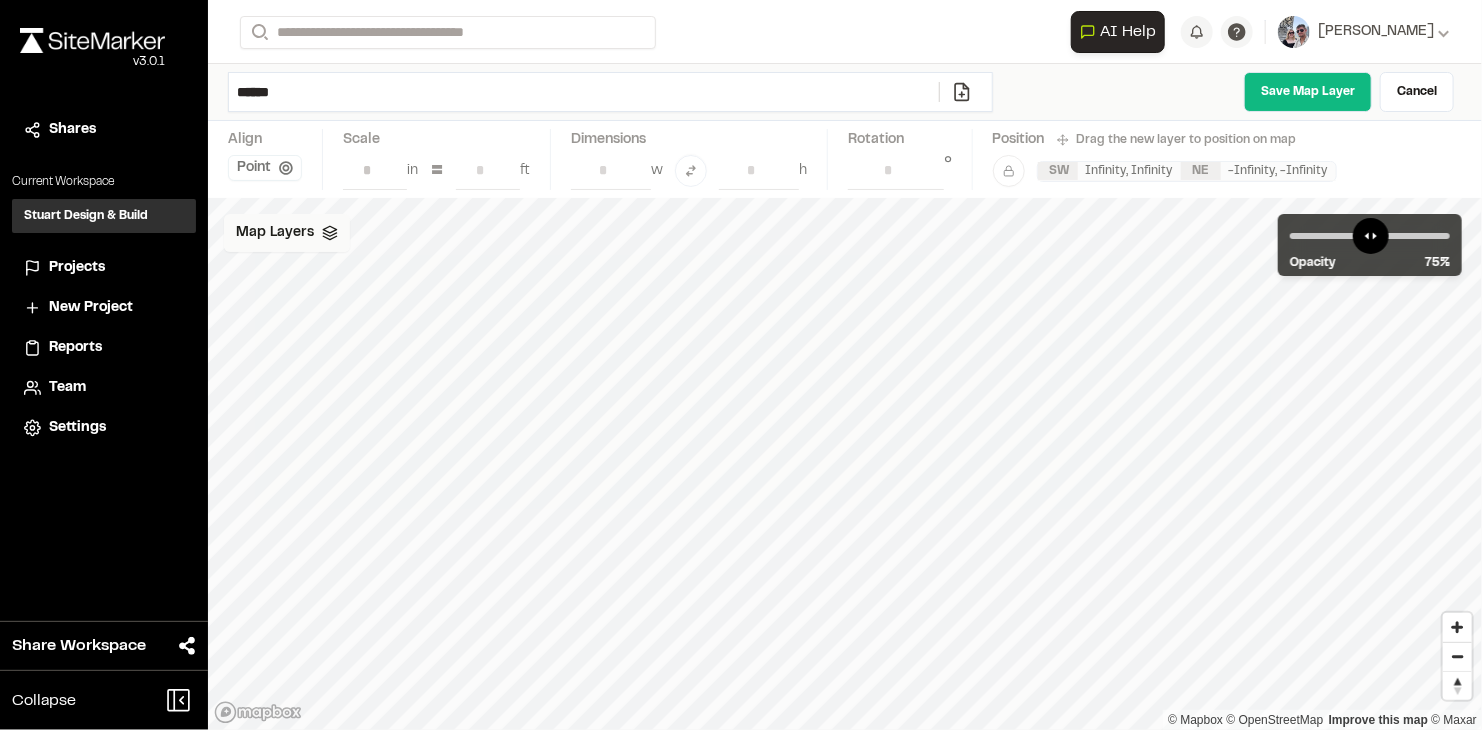 click on "Map Layers" at bounding box center (287, 233) 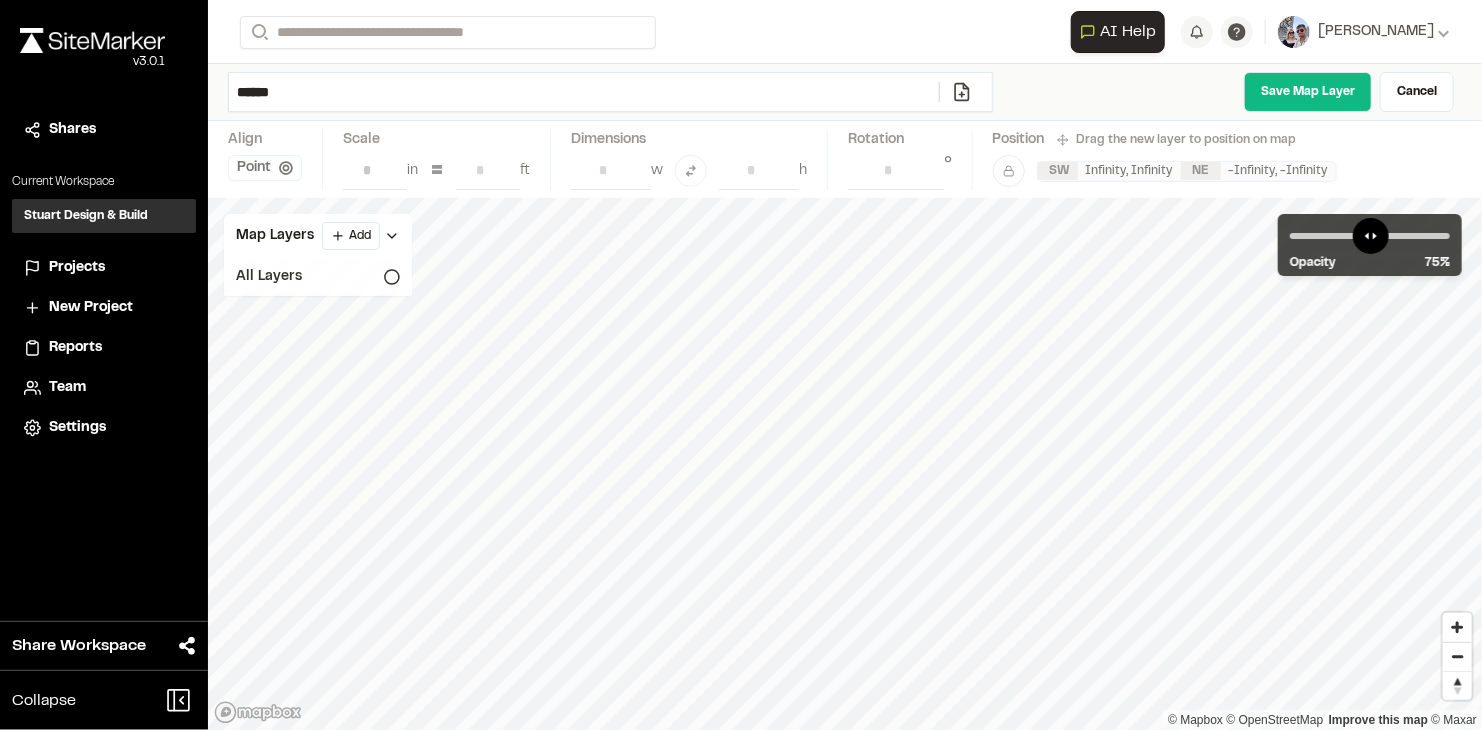click 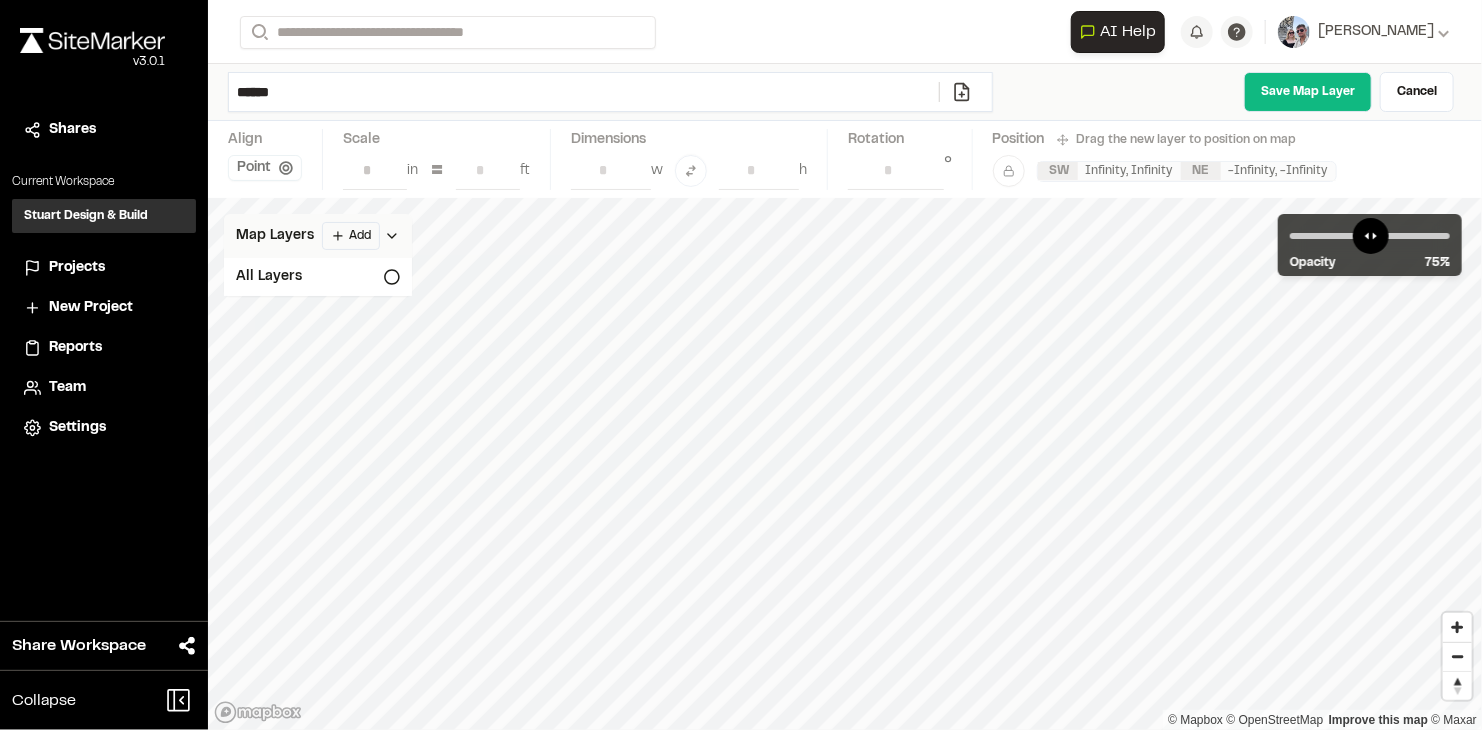 click 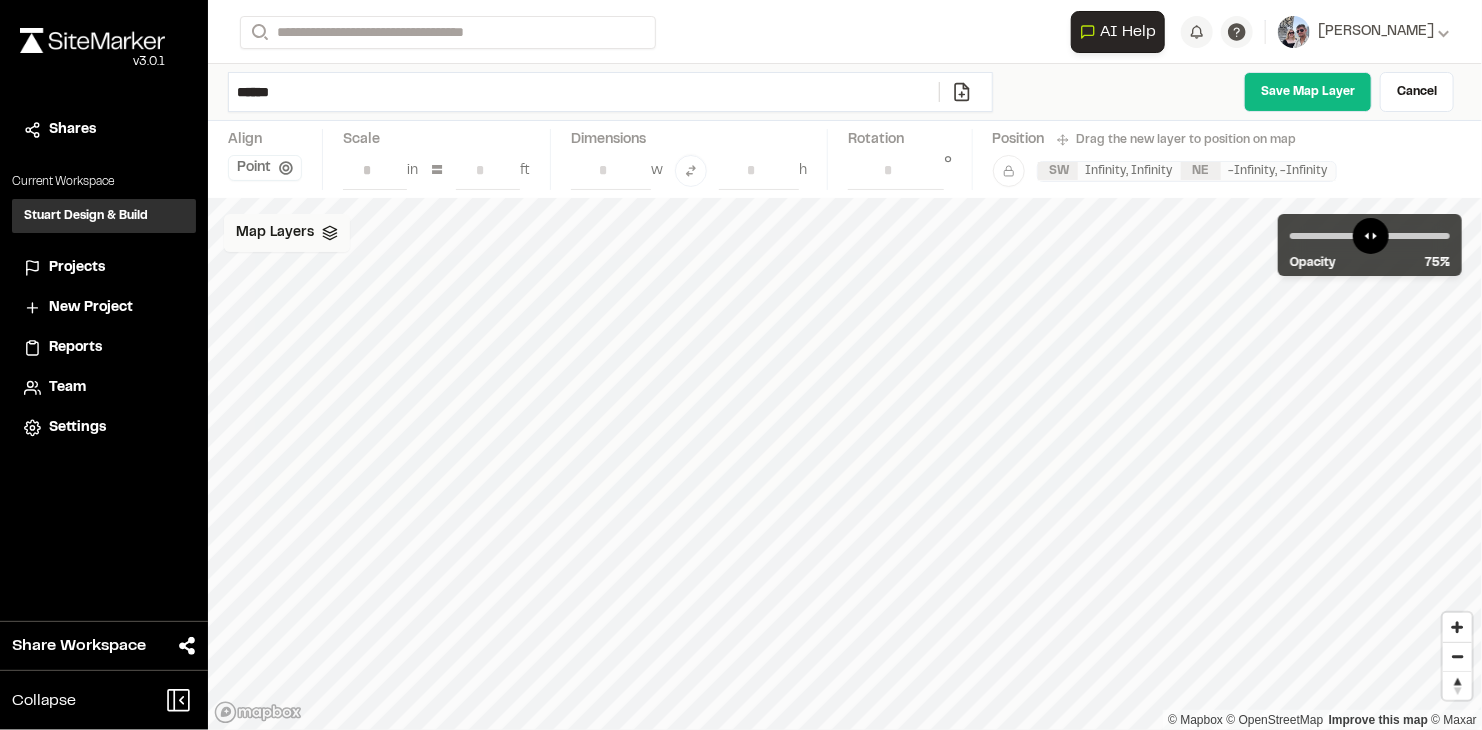 click 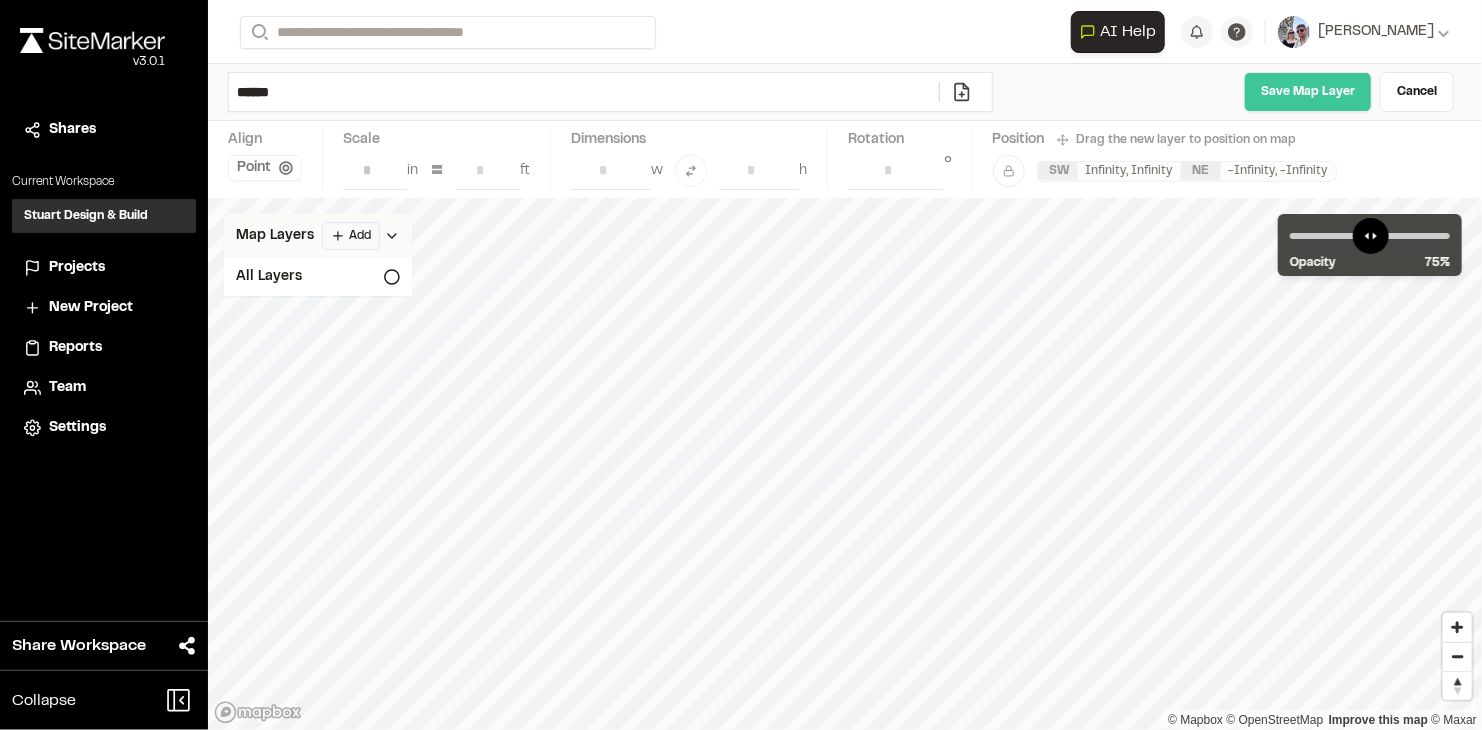click on "Save Map Layer" at bounding box center [1308, 92] 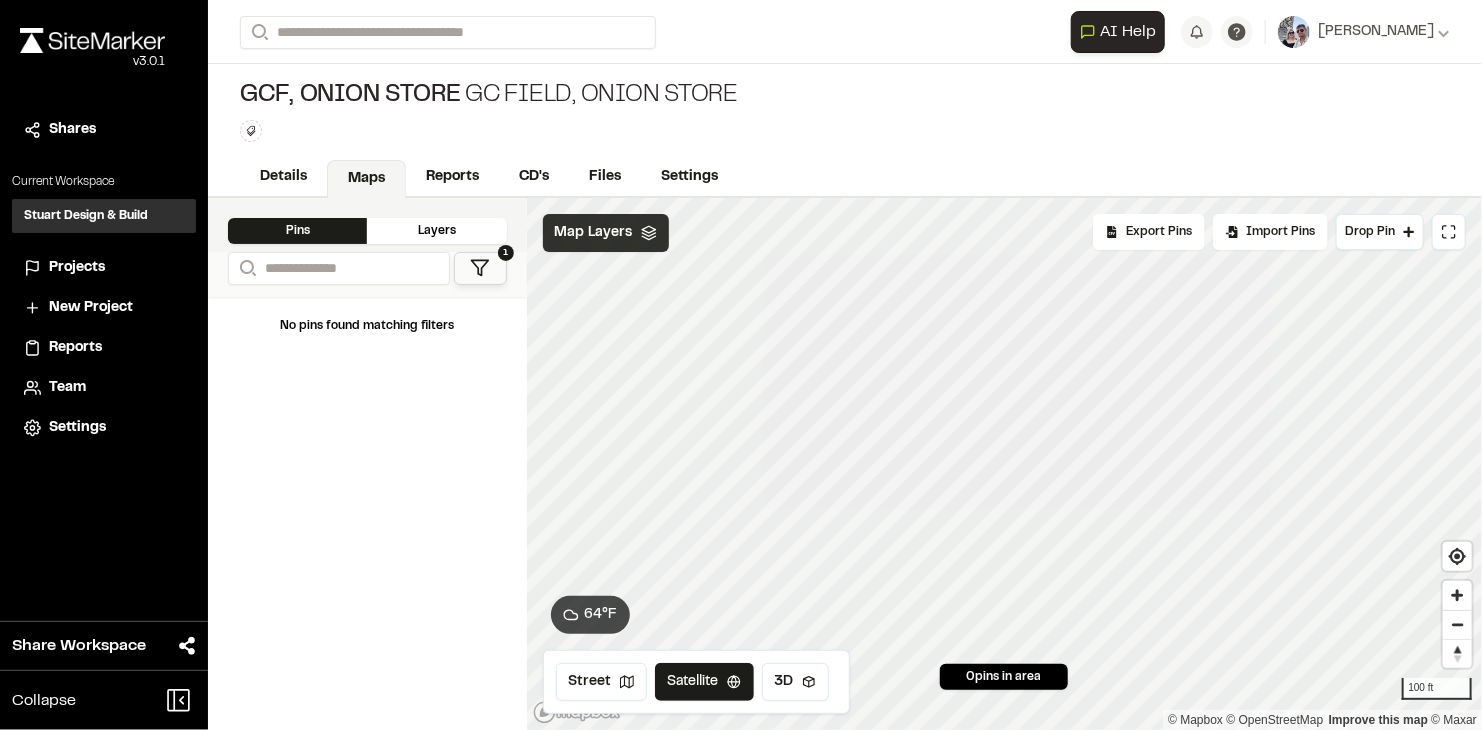 click on "Map Layers" at bounding box center (594, 233) 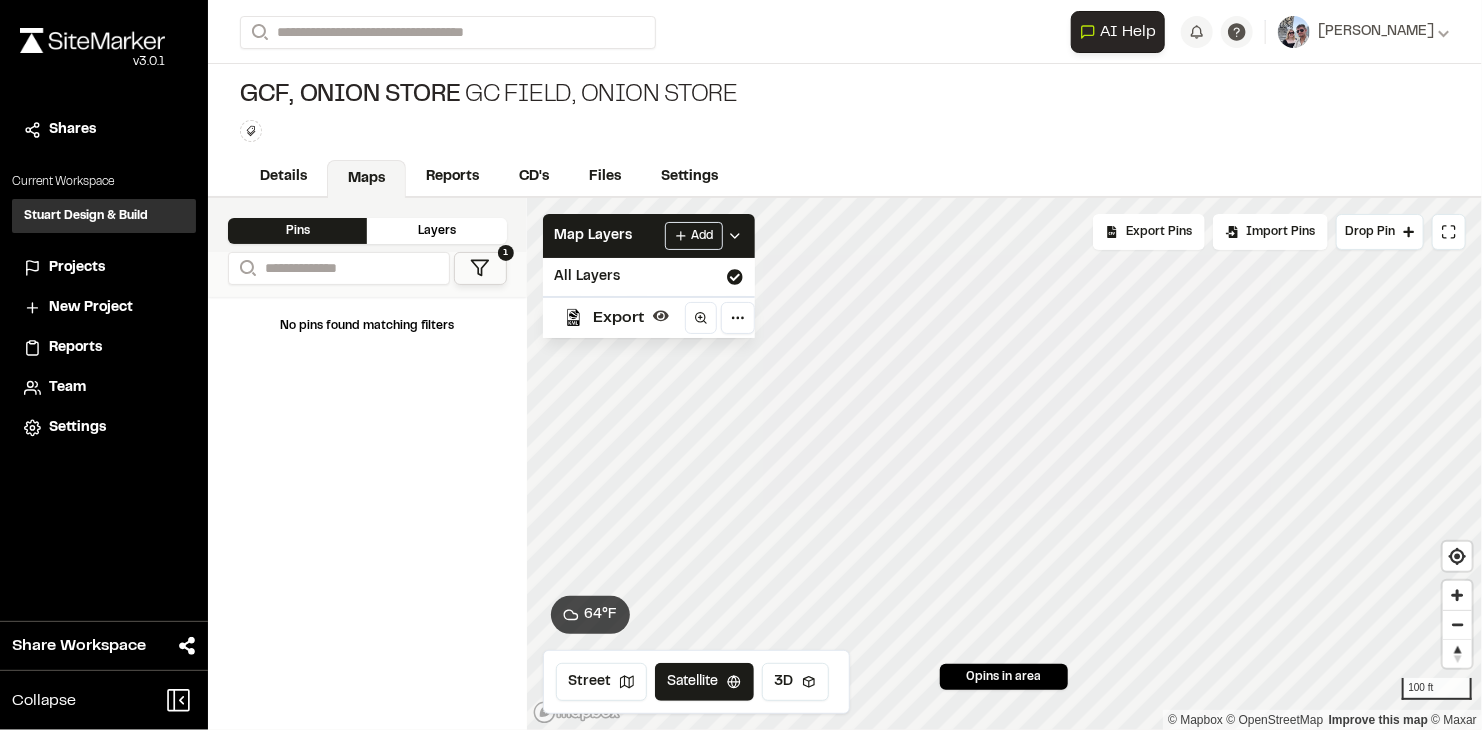 click on "Export" at bounding box center (619, 318) 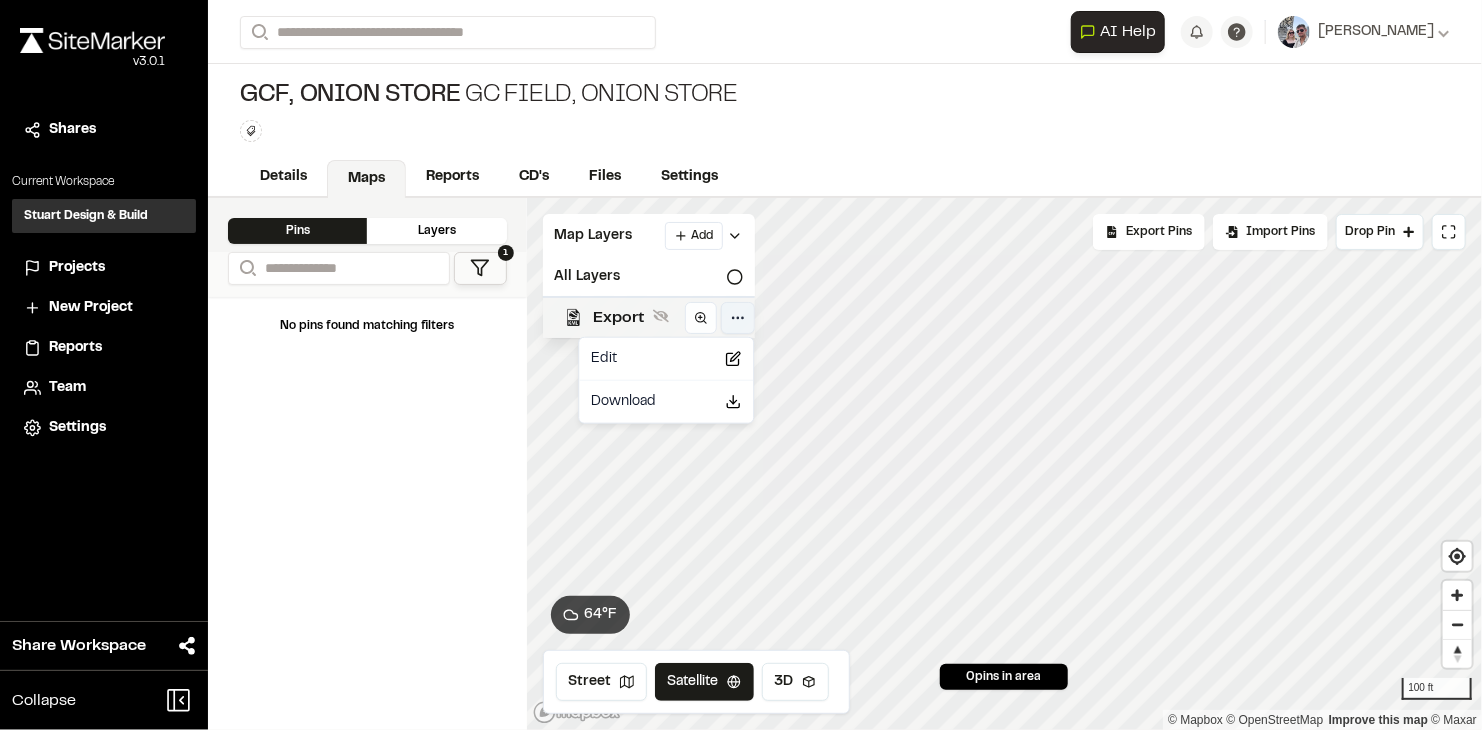 click on "**********" at bounding box center (741, 365) 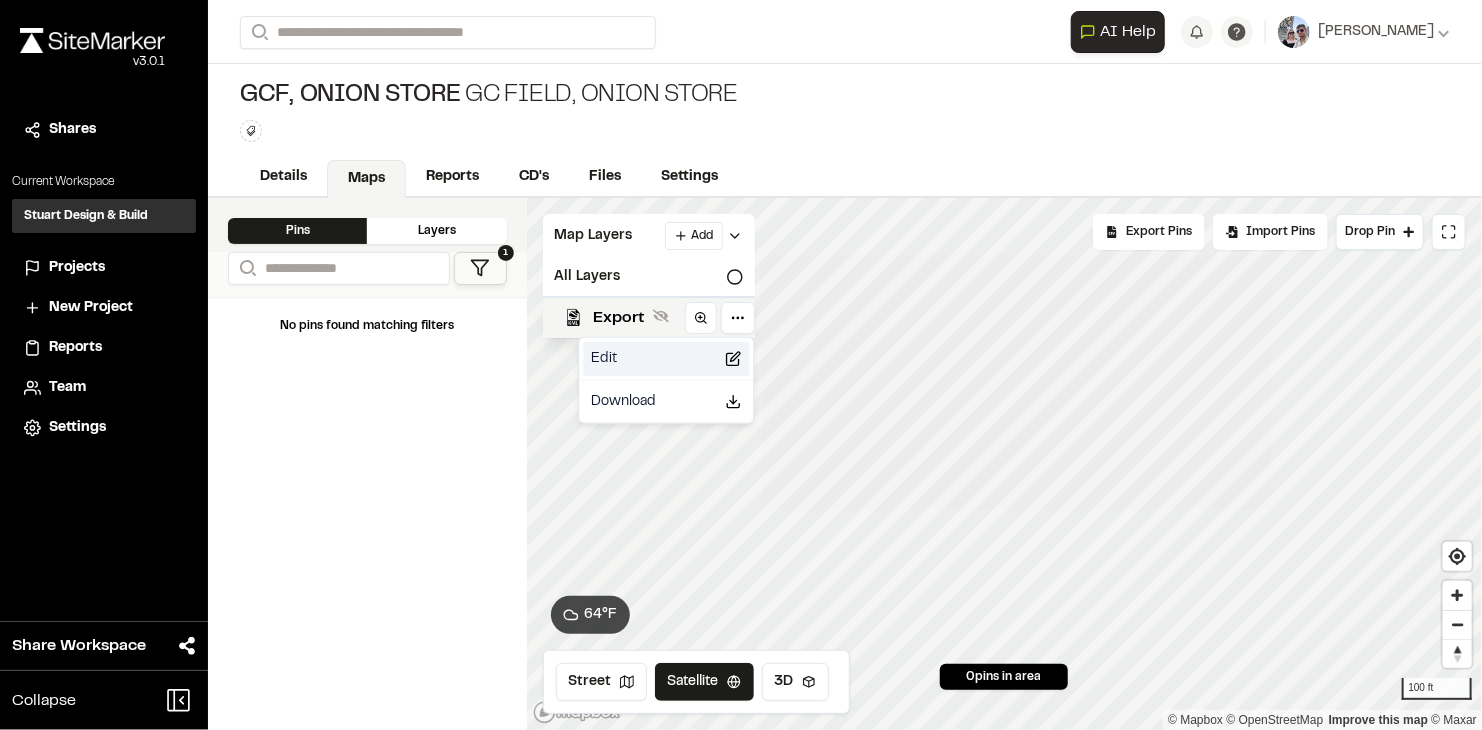 click on "Edit" at bounding box center [666, 359] 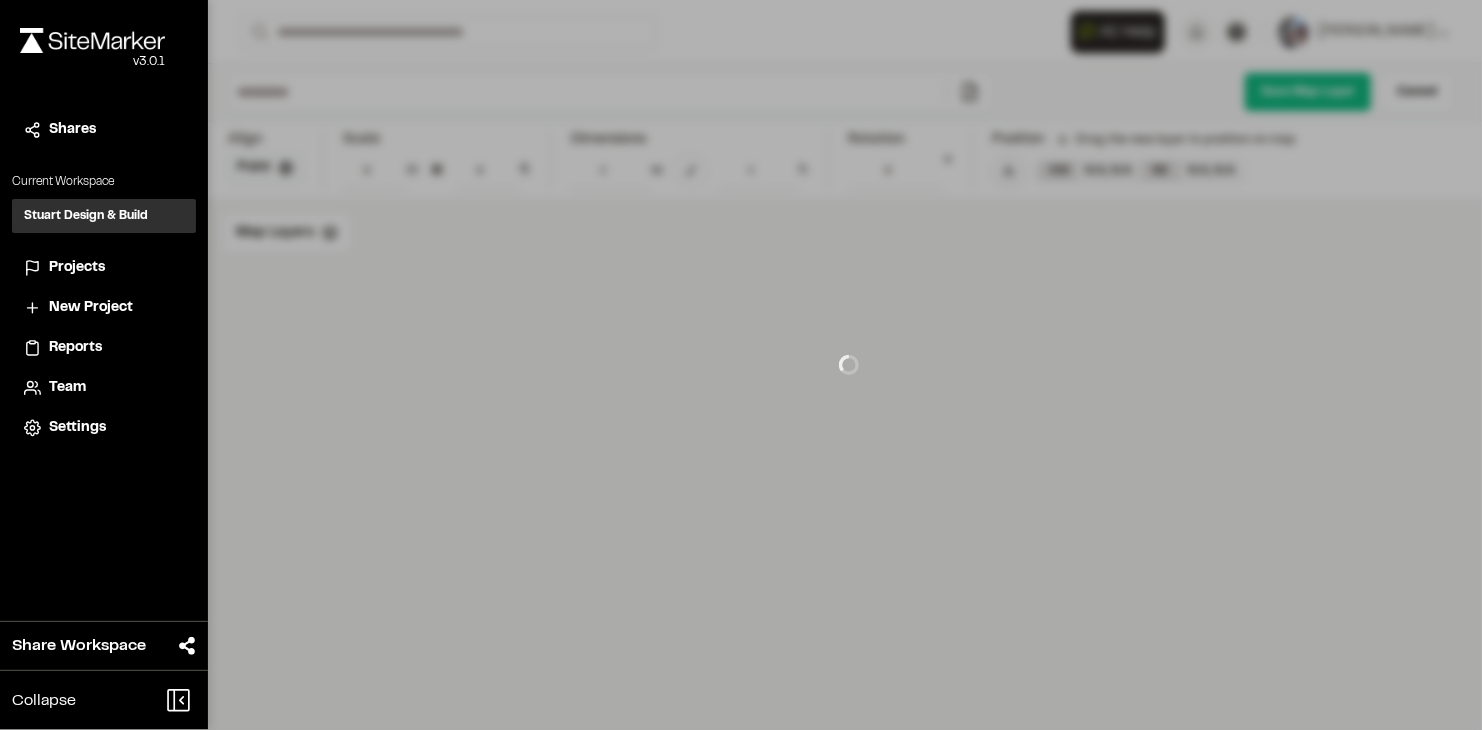 type on "******" 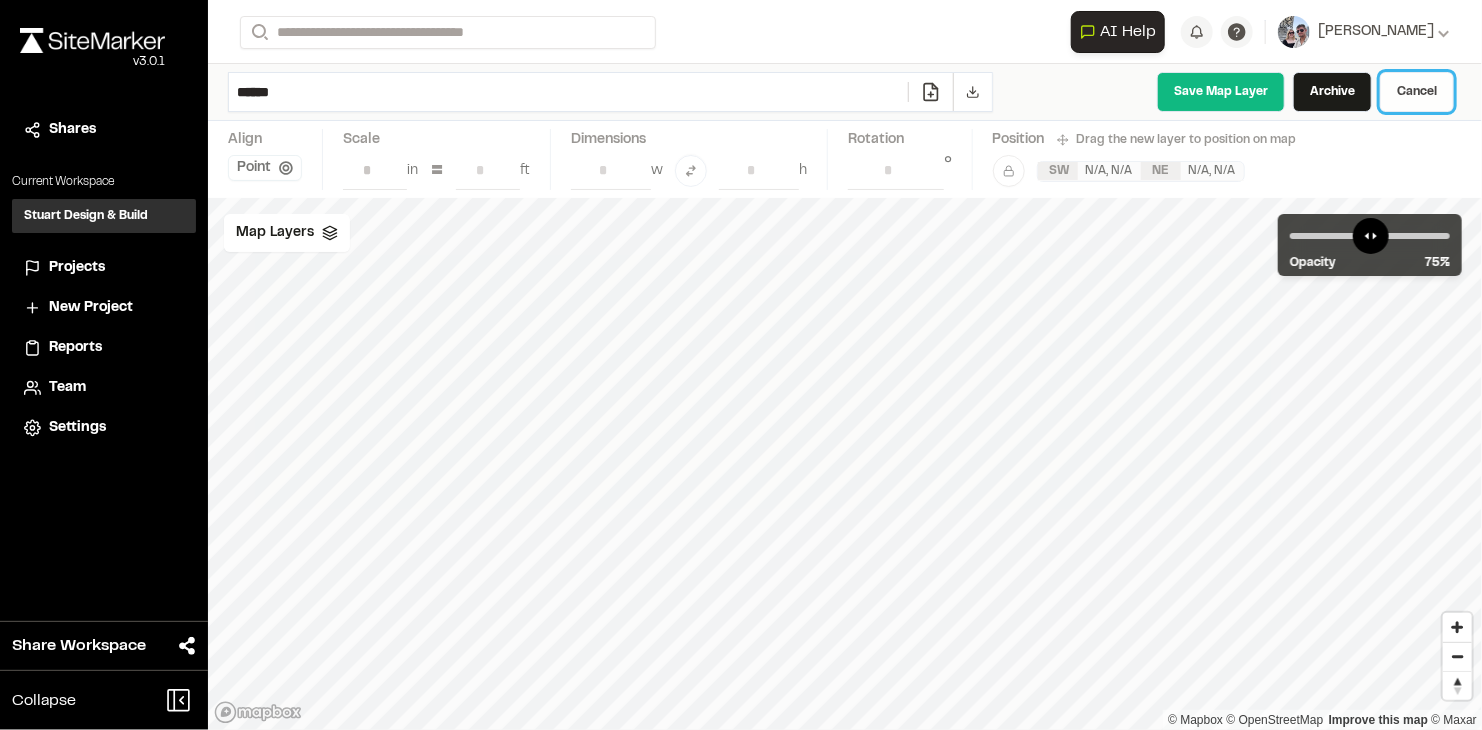 click on "Cancel" at bounding box center [1417, 92] 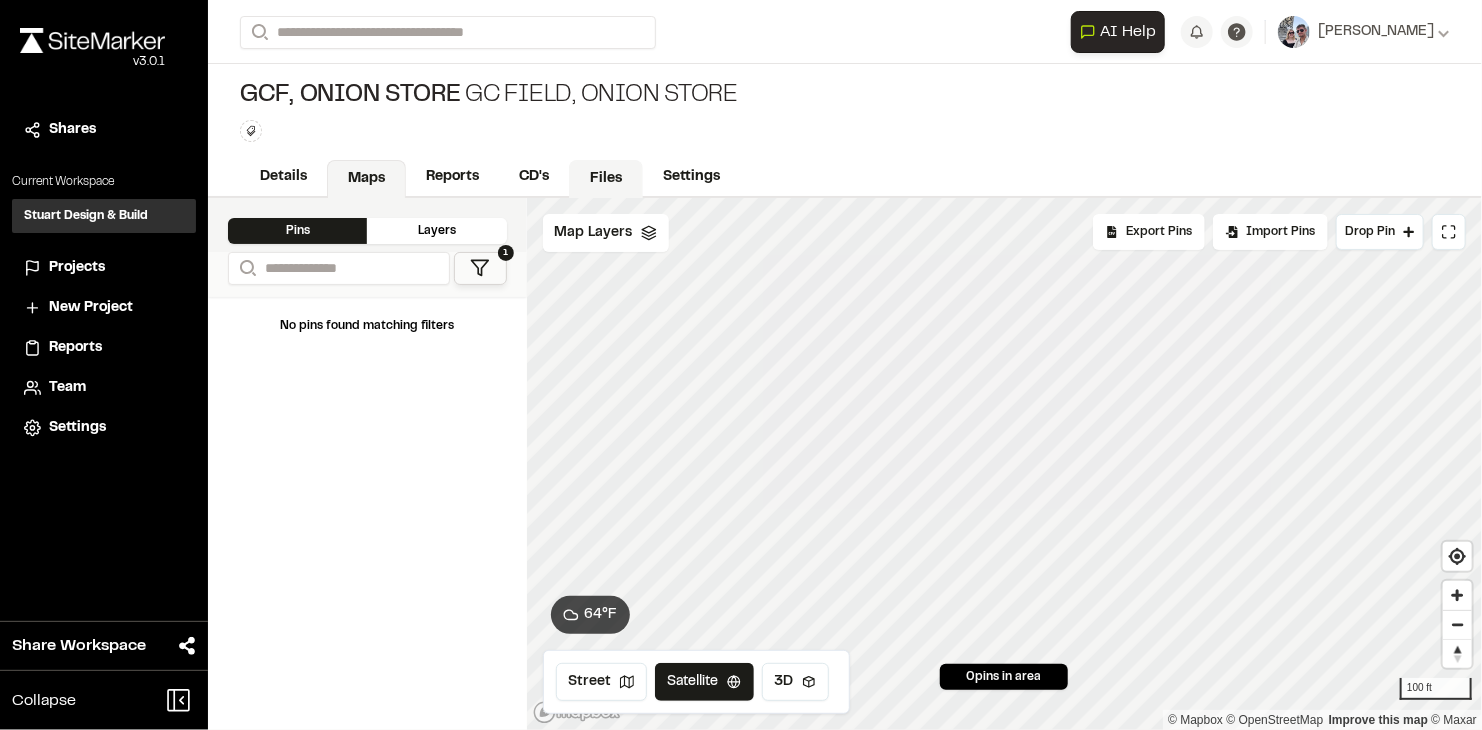 click on "Files" at bounding box center [606, 179] 